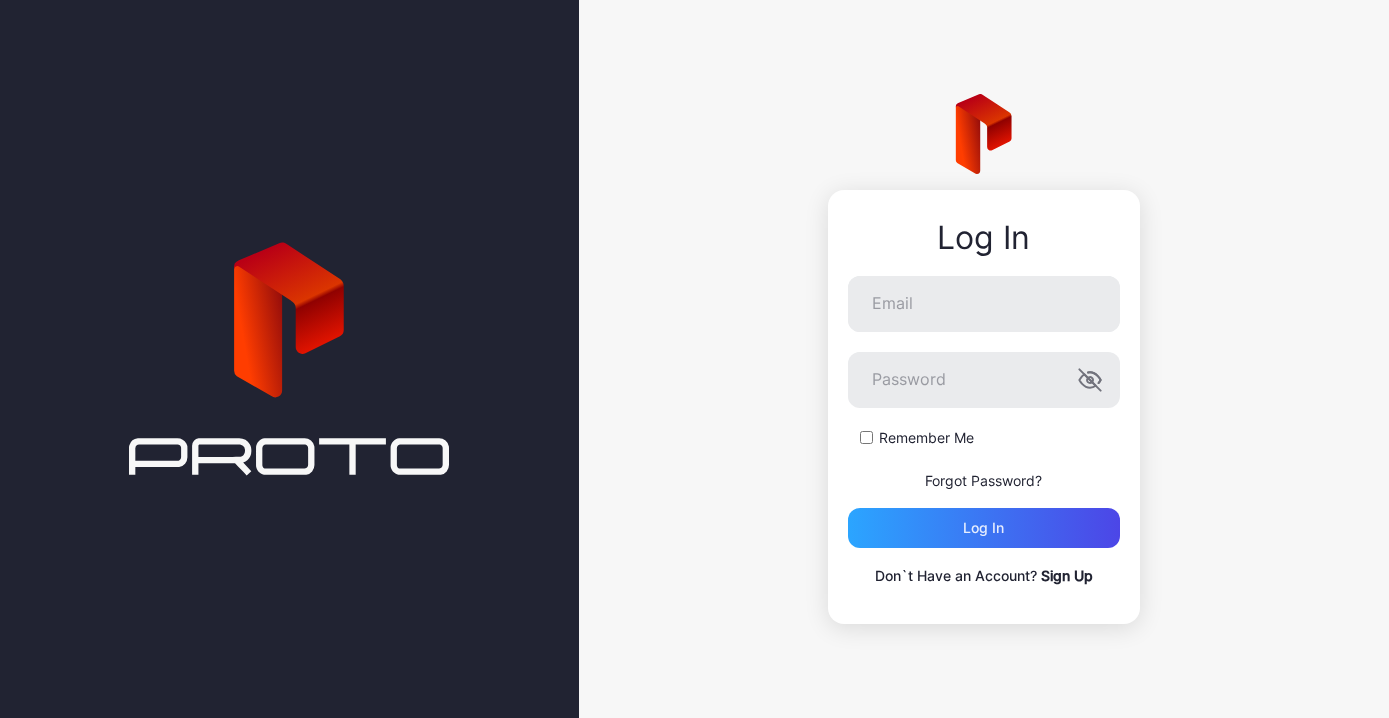 scroll, scrollTop: 0, scrollLeft: 0, axis: both 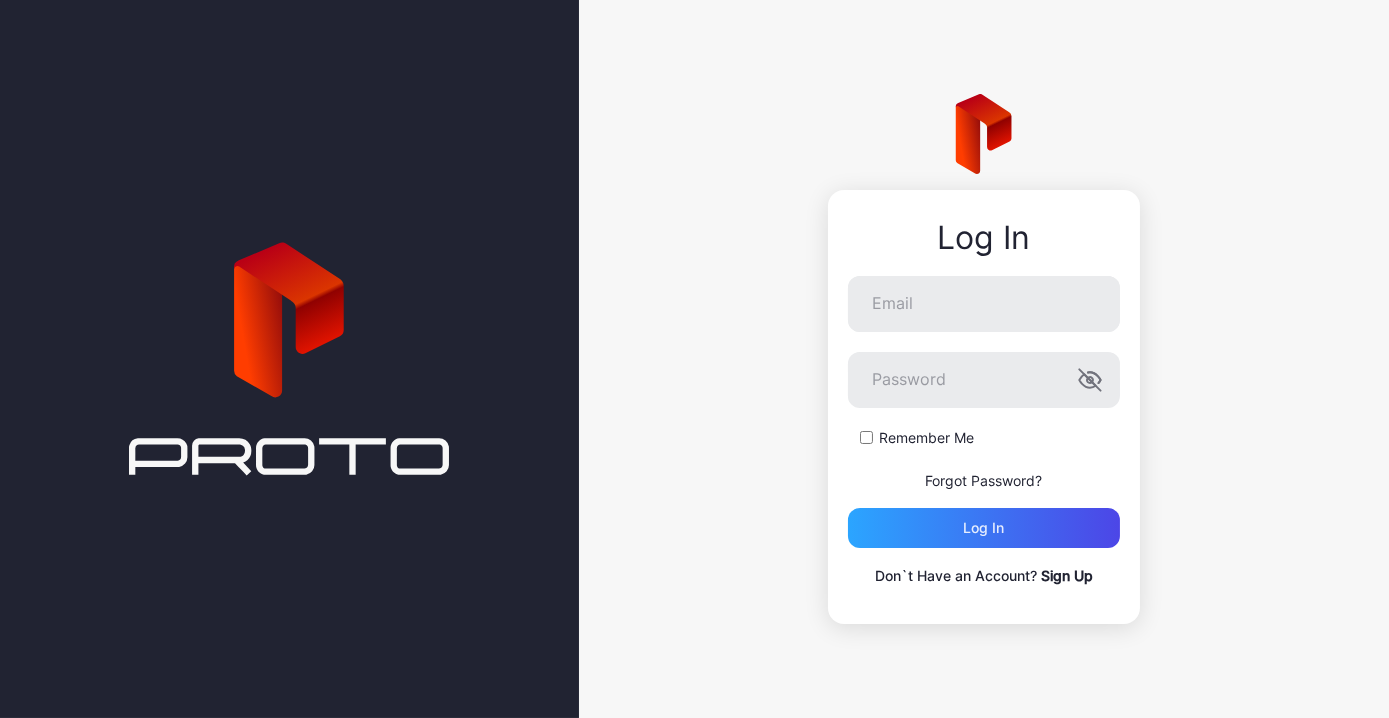 click on "Sign Up" at bounding box center [1067, 575] 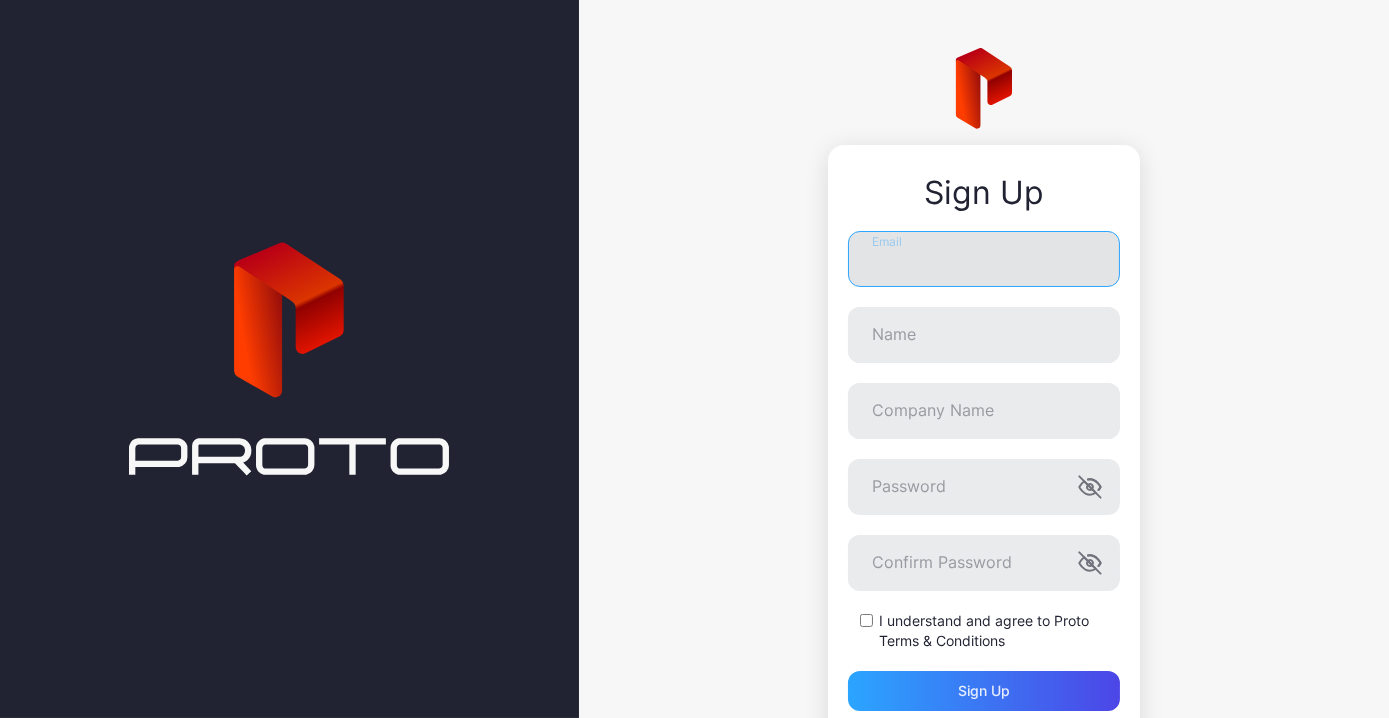 click on "Email" at bounding box center [984, 259] 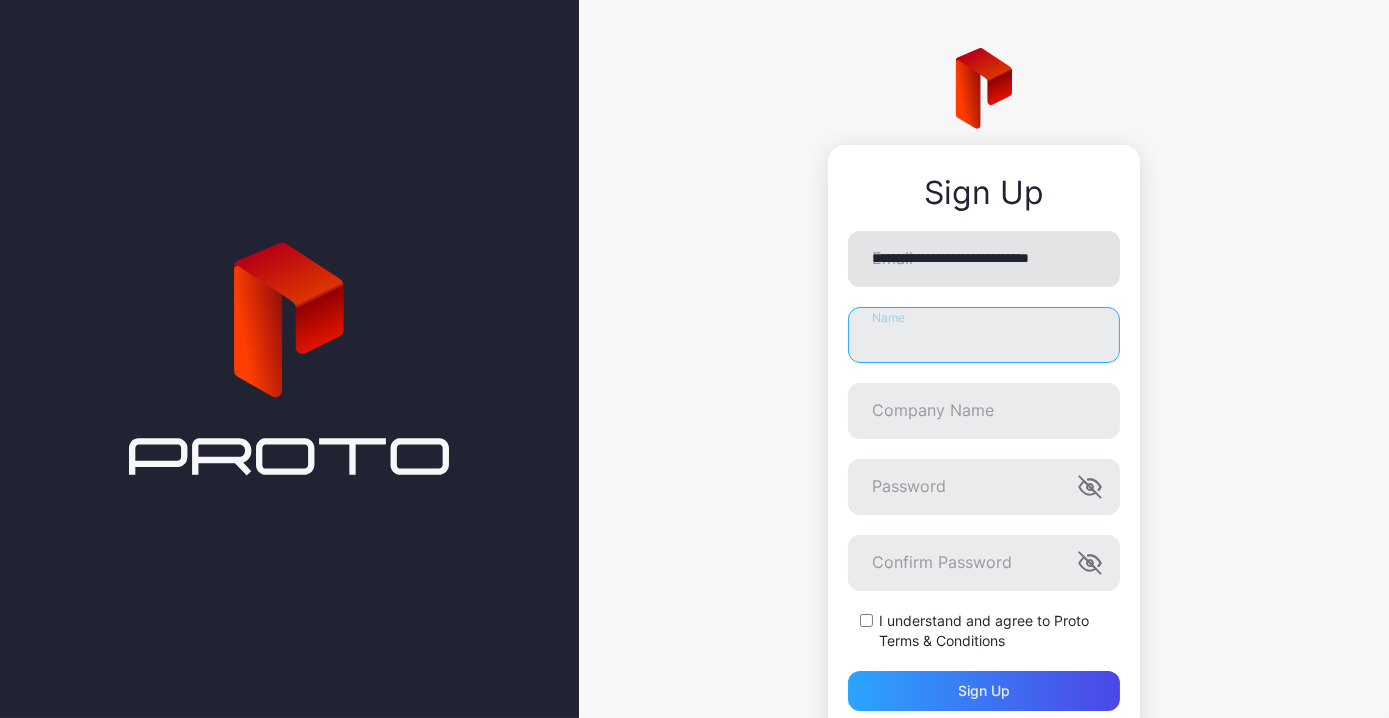 type on "**********" 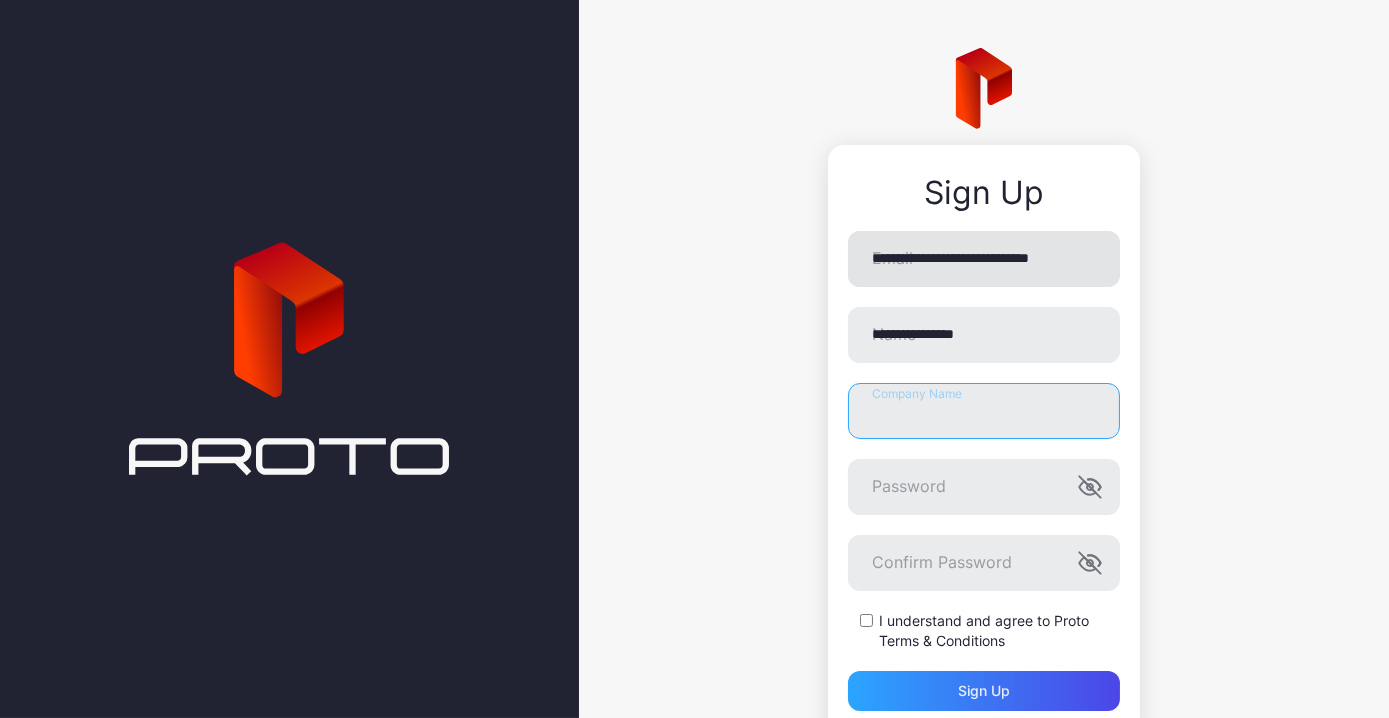 type on "********" 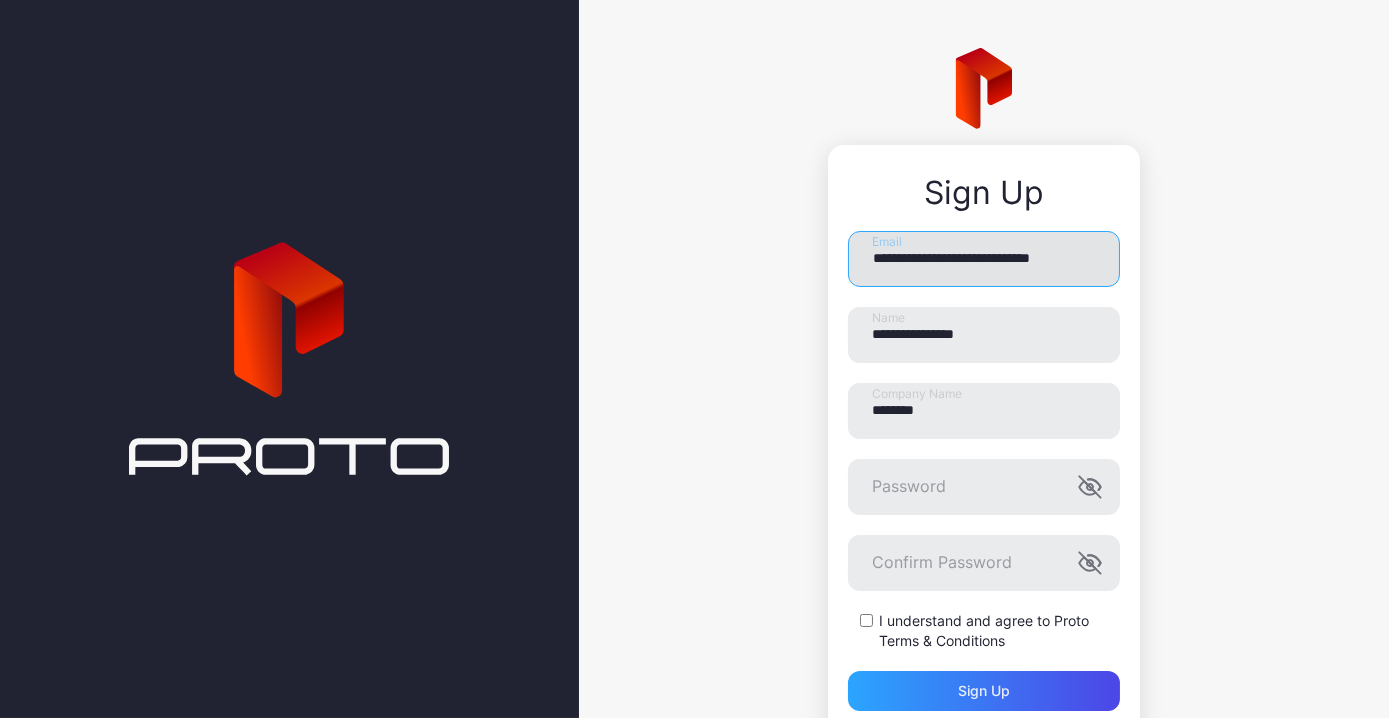 type on "**********" 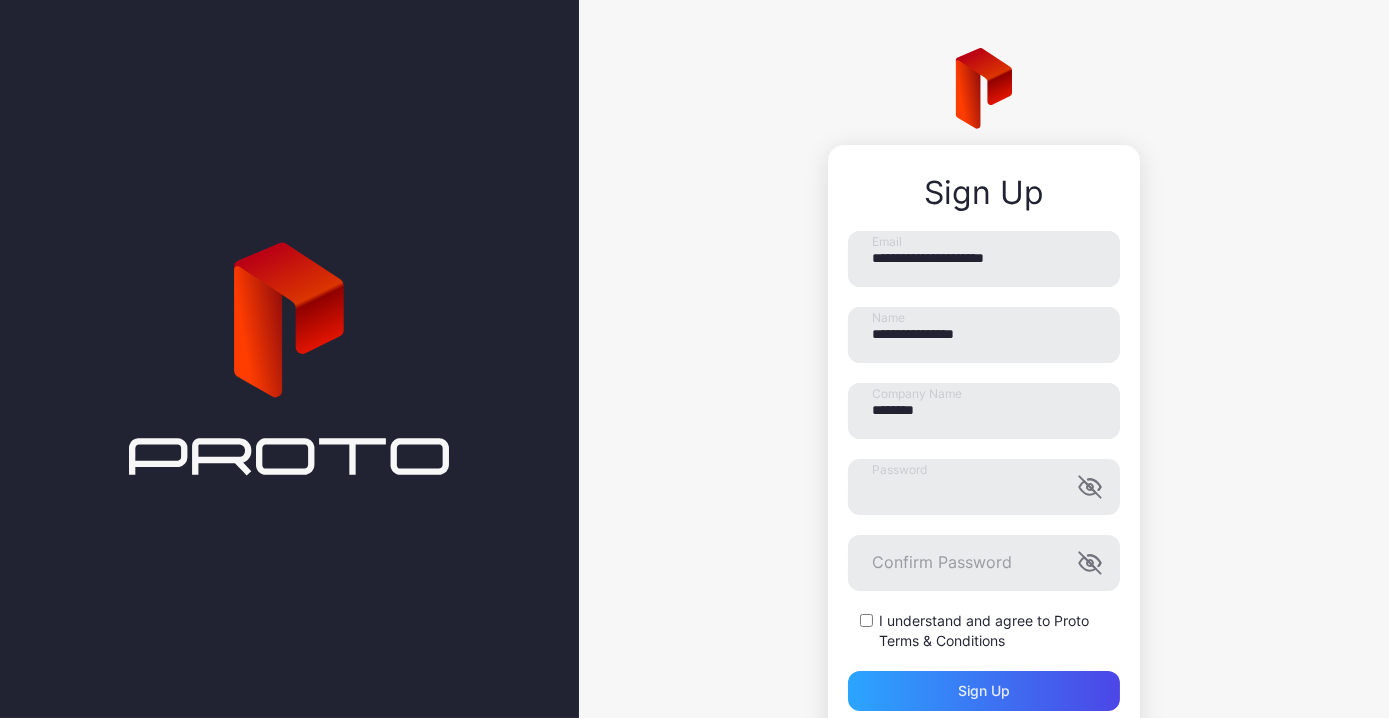 type 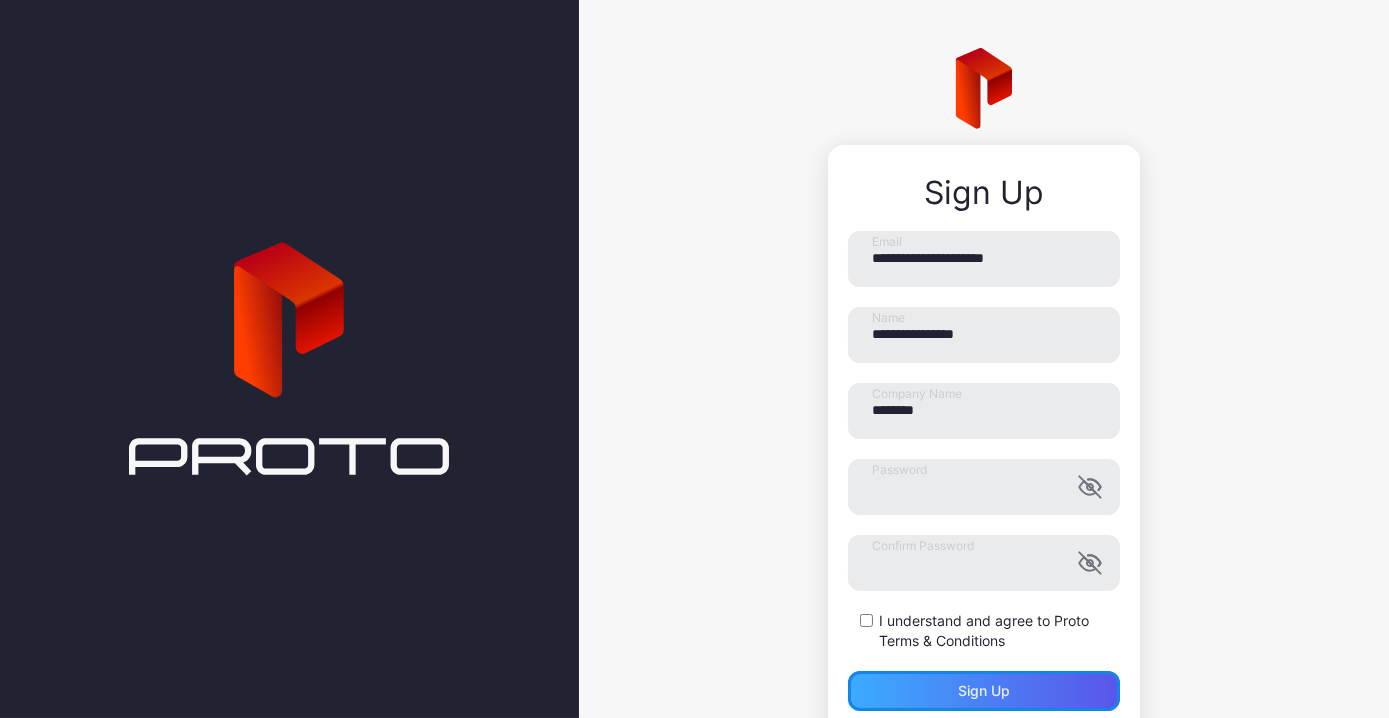 click on "Sign up" at bounding box center (984, 691) 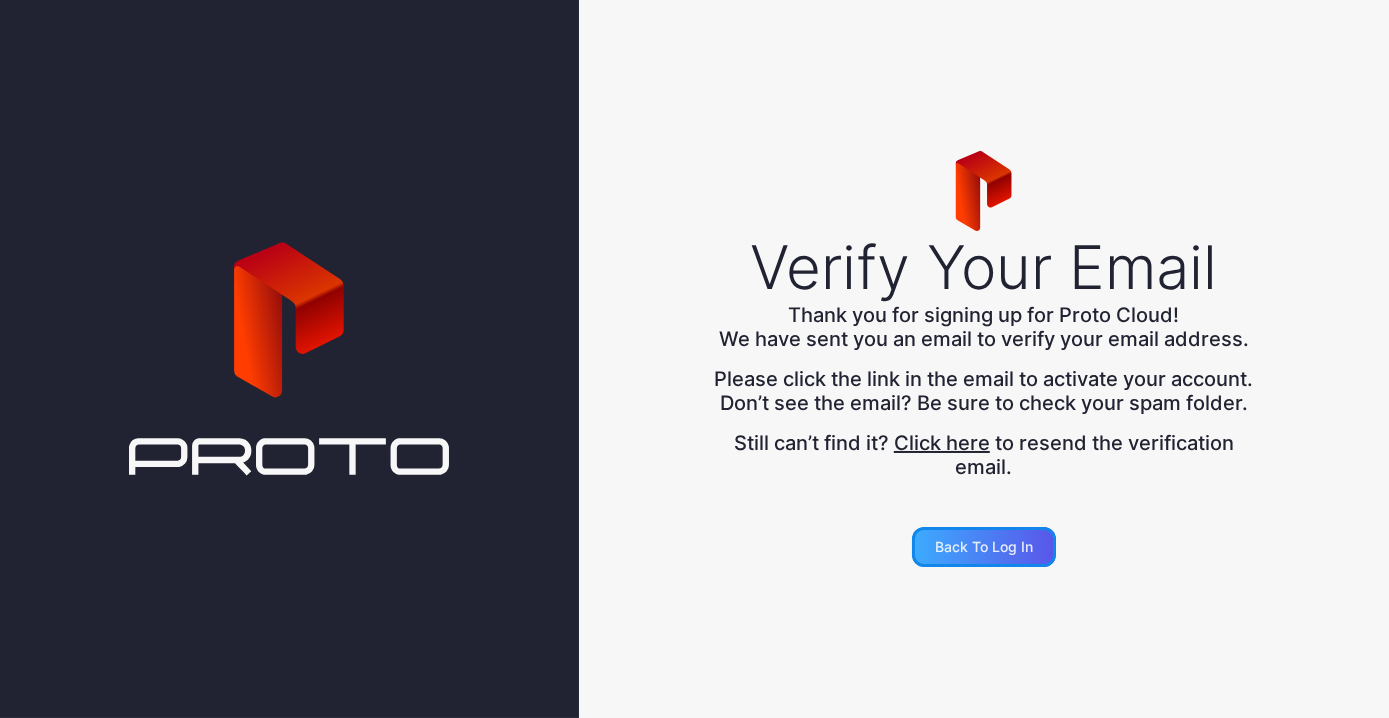 click on "Back to Log in" at bounding box center [984, 547] 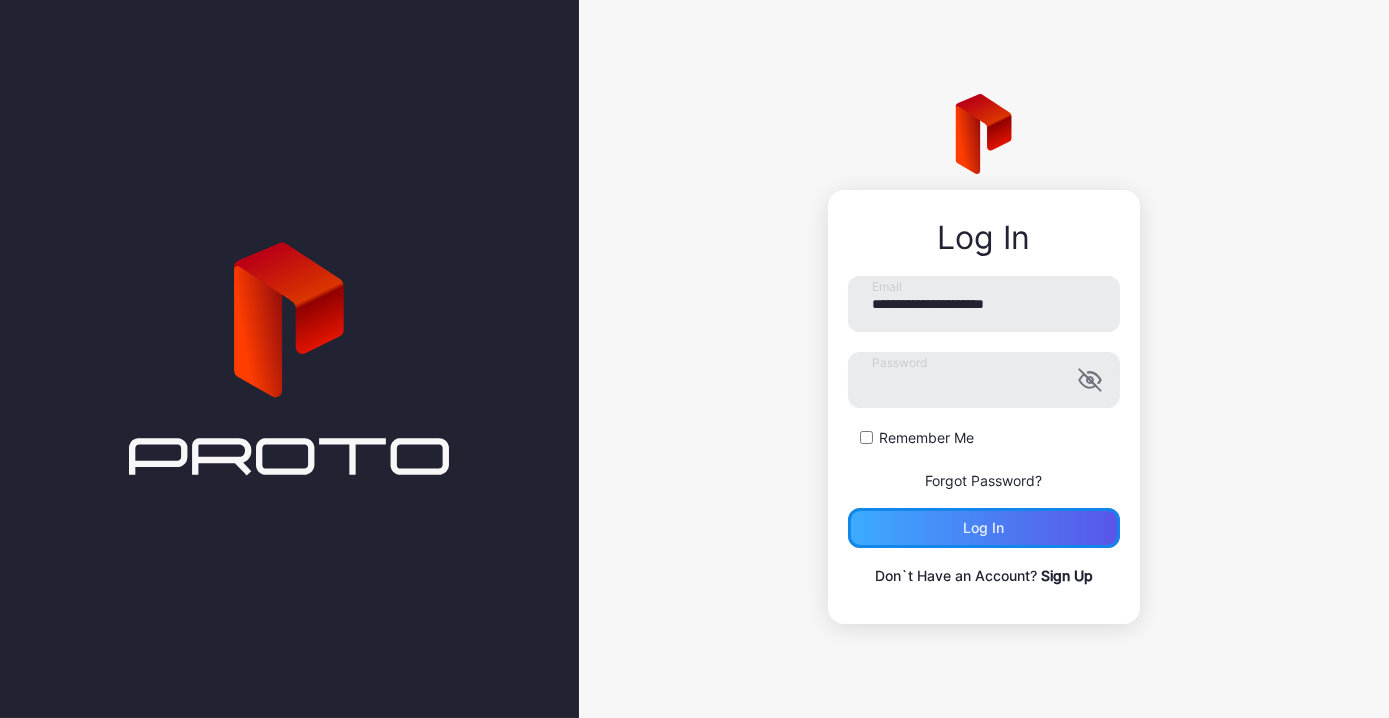 click on "Log in" at bounding box center [984, 528] 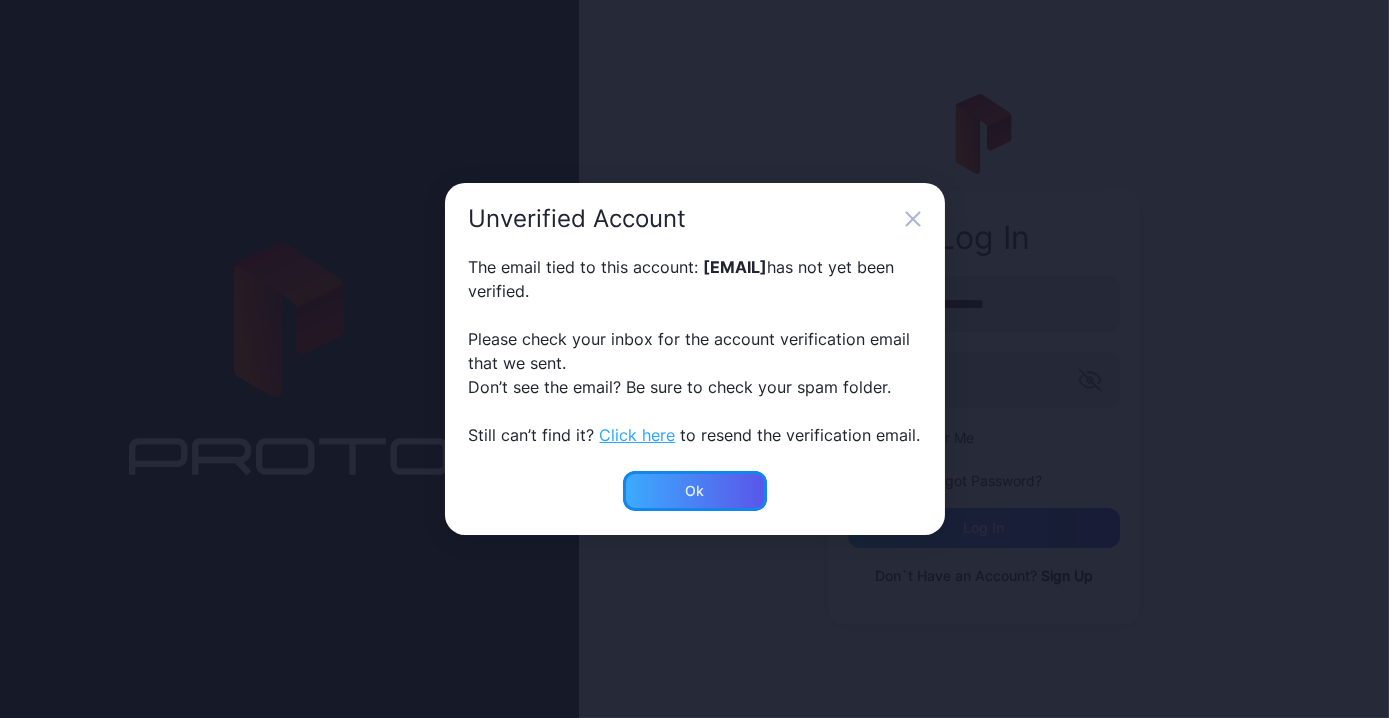 click on "Ok" at bounding box center (695, 491) 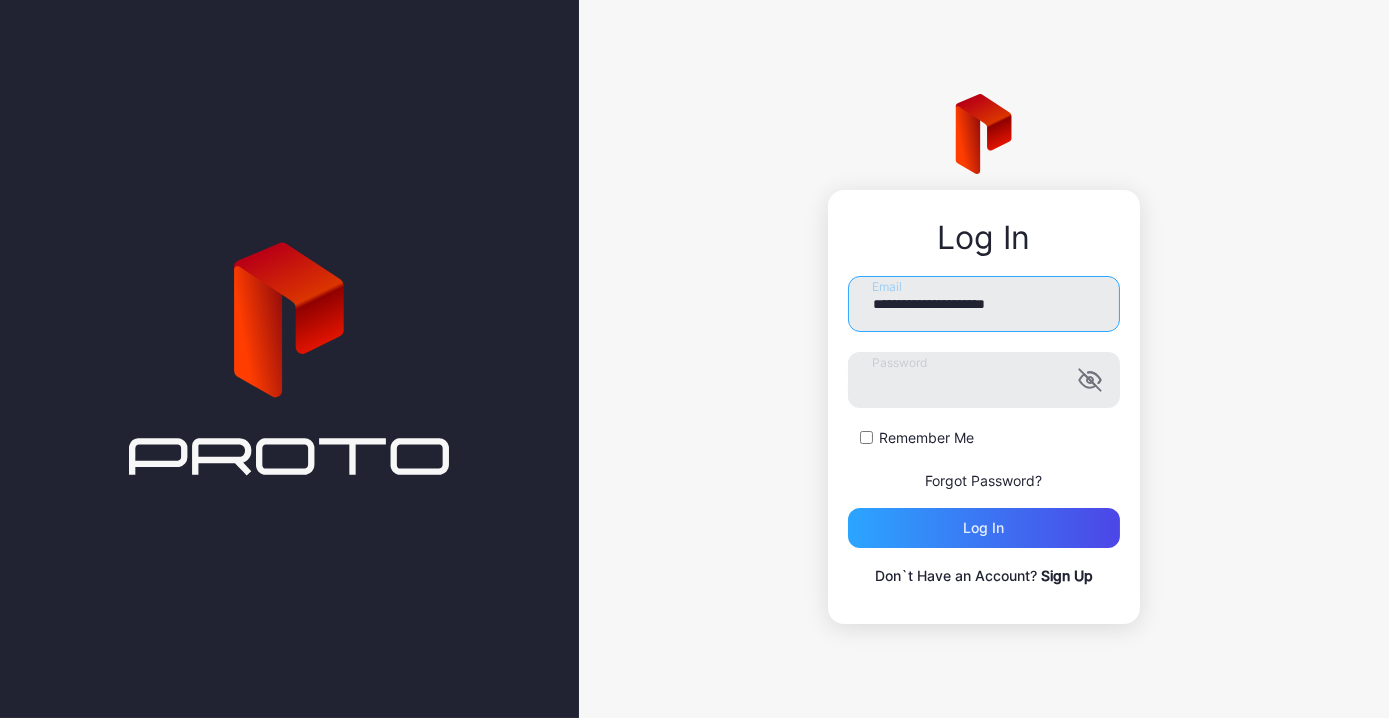 drag, startPoint x: 1061, startPoint y: 309, endPoint x: 633, endPoint y: 281, distance: 428.91492 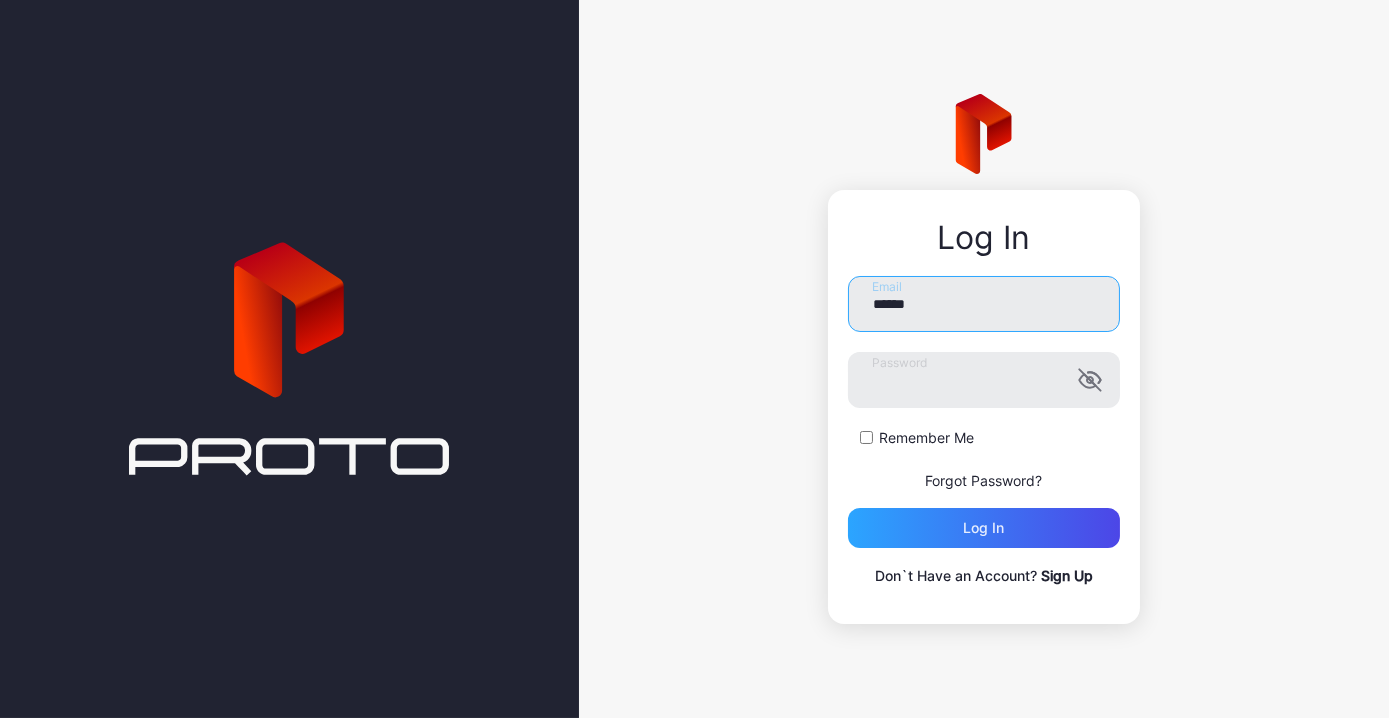 type on "**********" 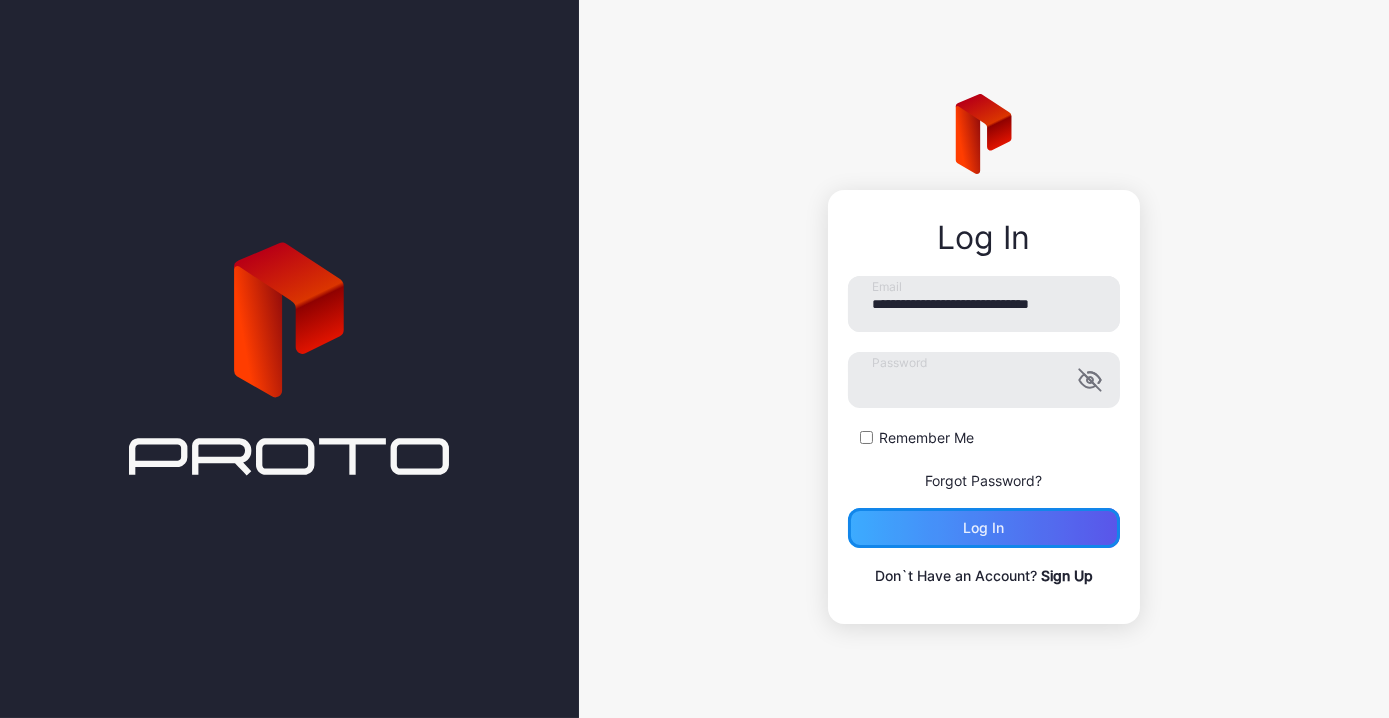 click on "Log in" at bounding box center (983, 528) 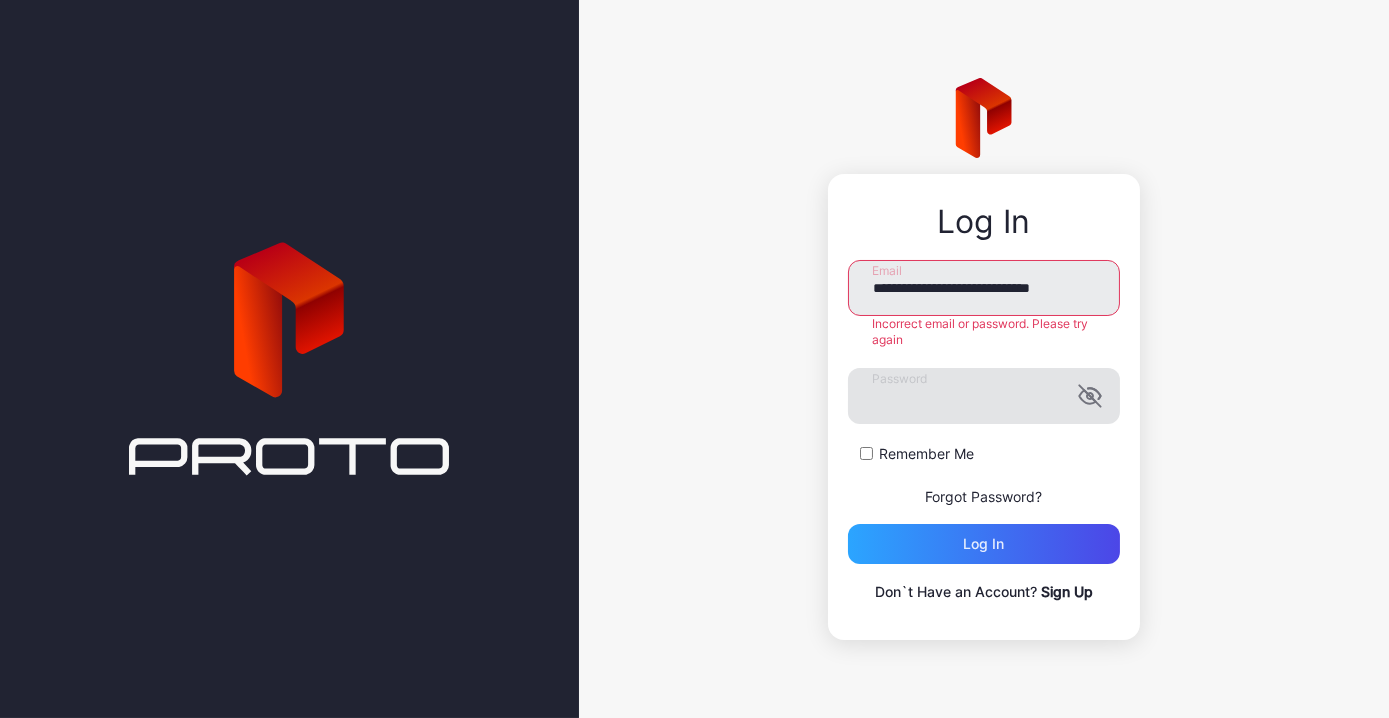 click 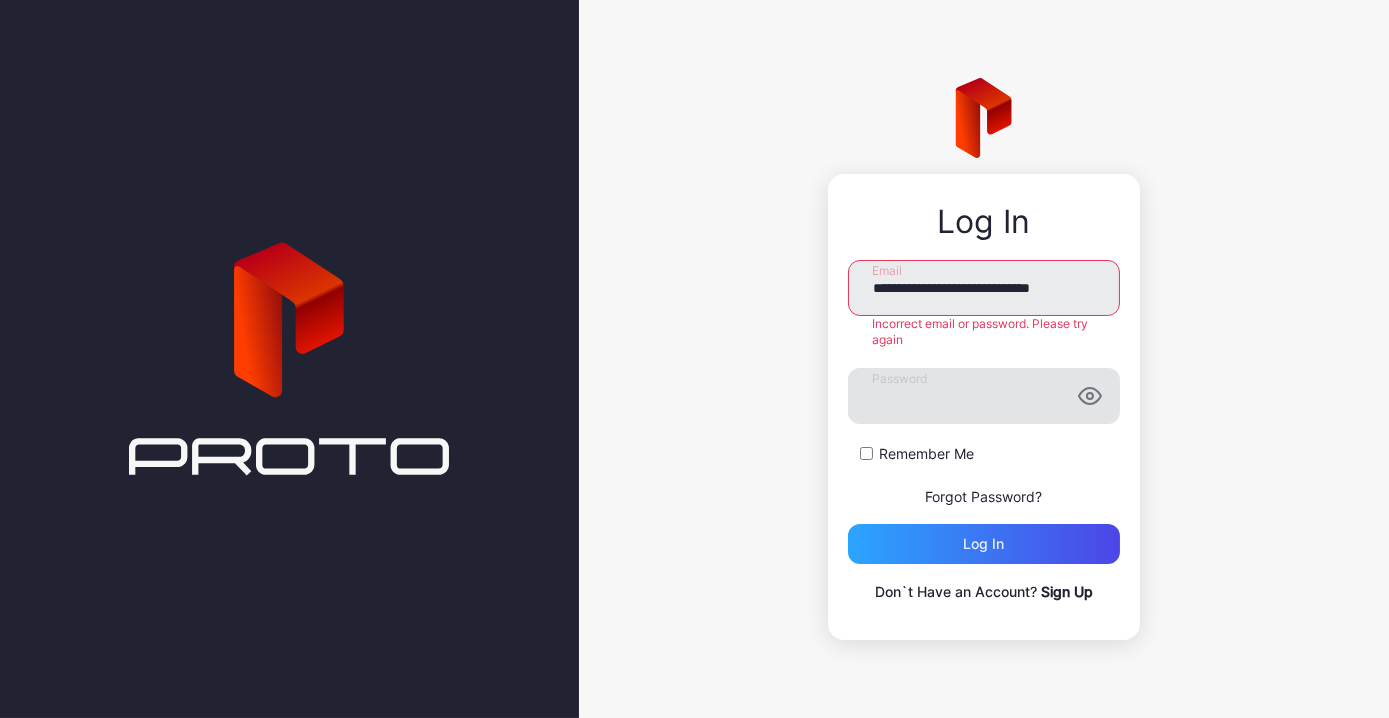 click on "**********" at bounding box center (984, 359) 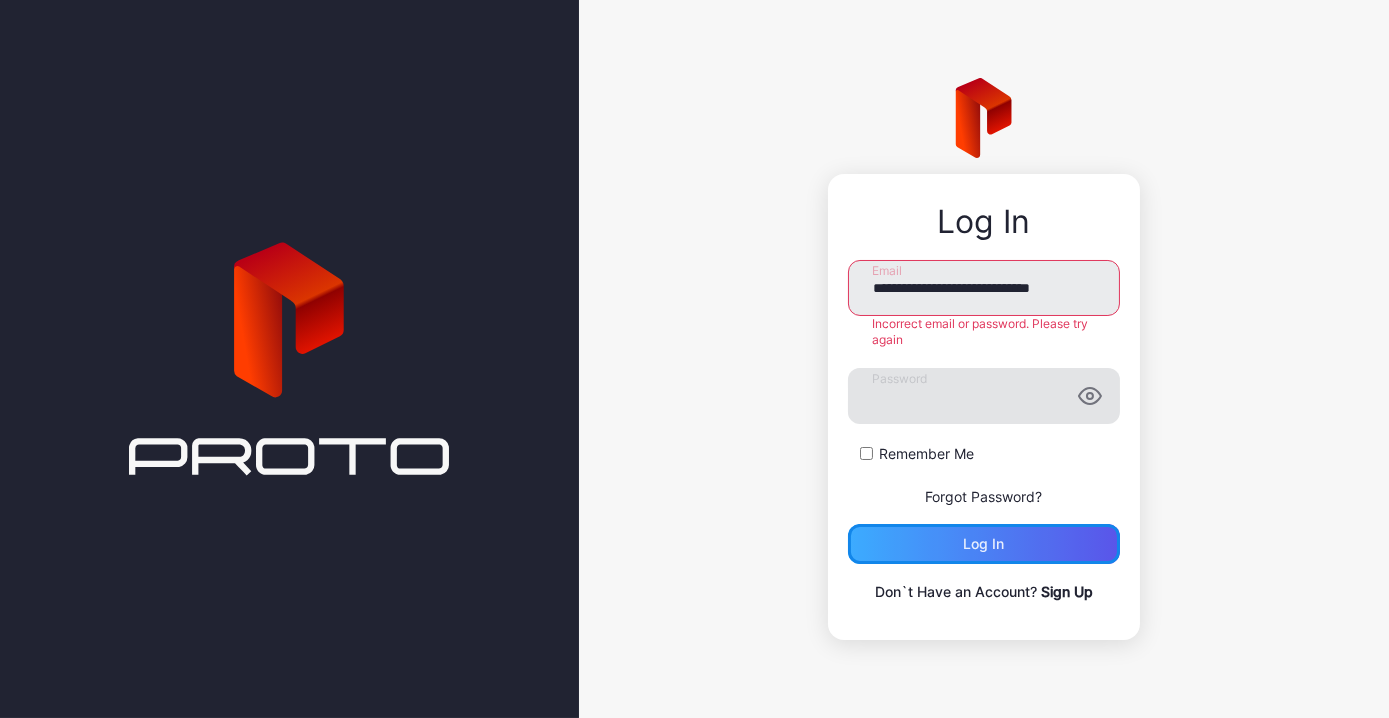 click on "Log in" at bounding box center (984, 544) 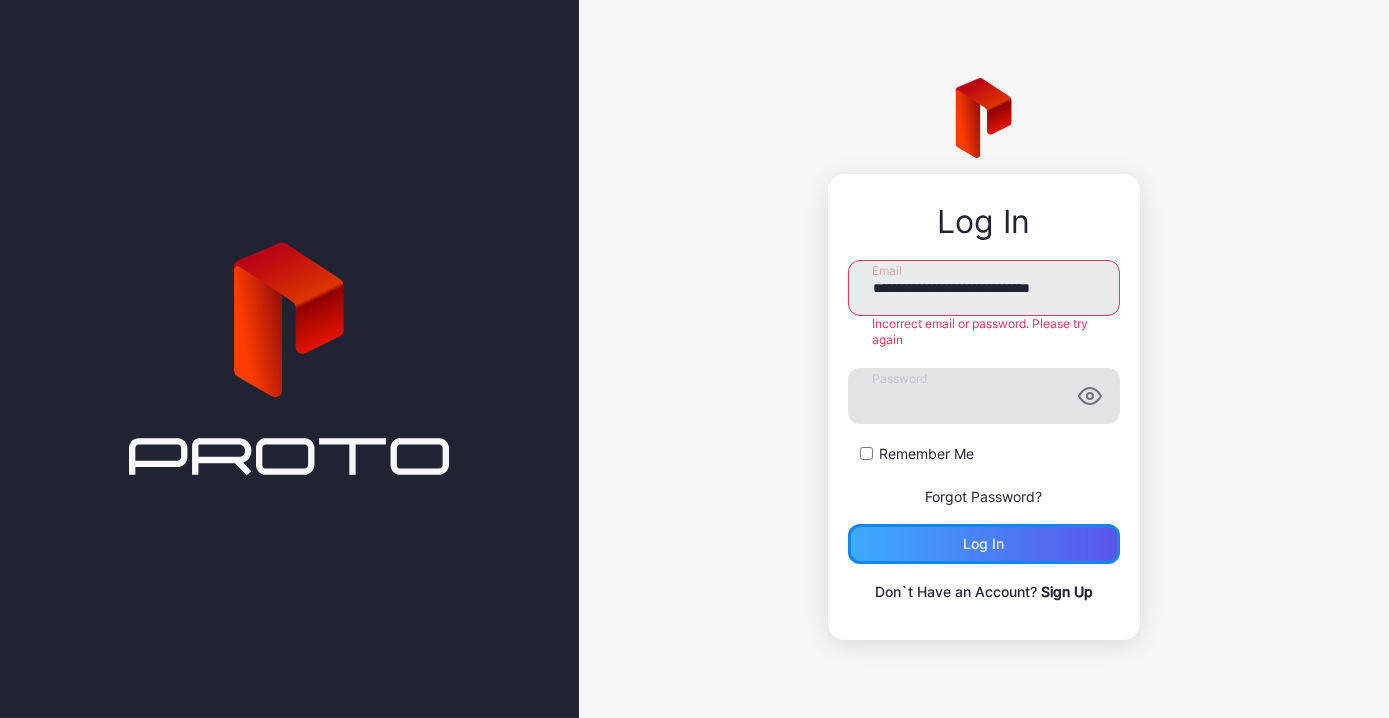 click on "Log in" at bounding box center (984, 544) 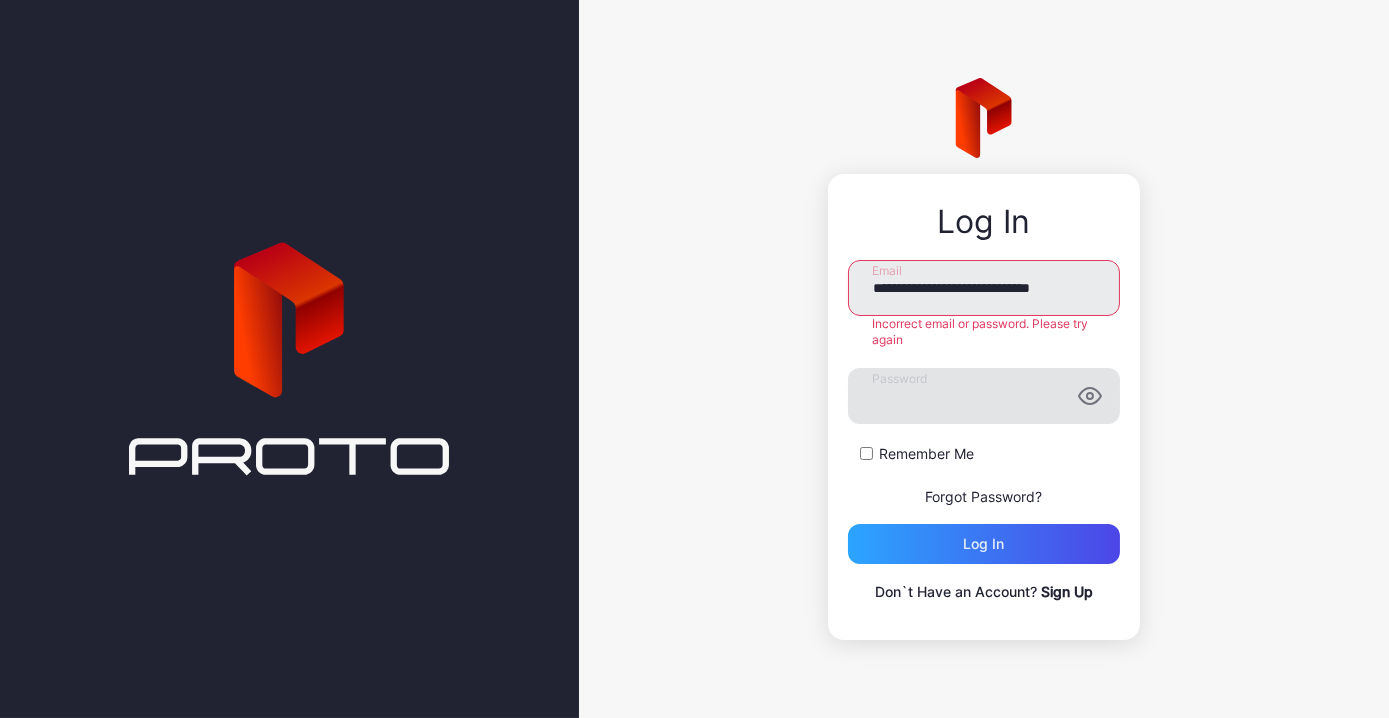 click on "Sign Up" at bounding box center (1067, 591) 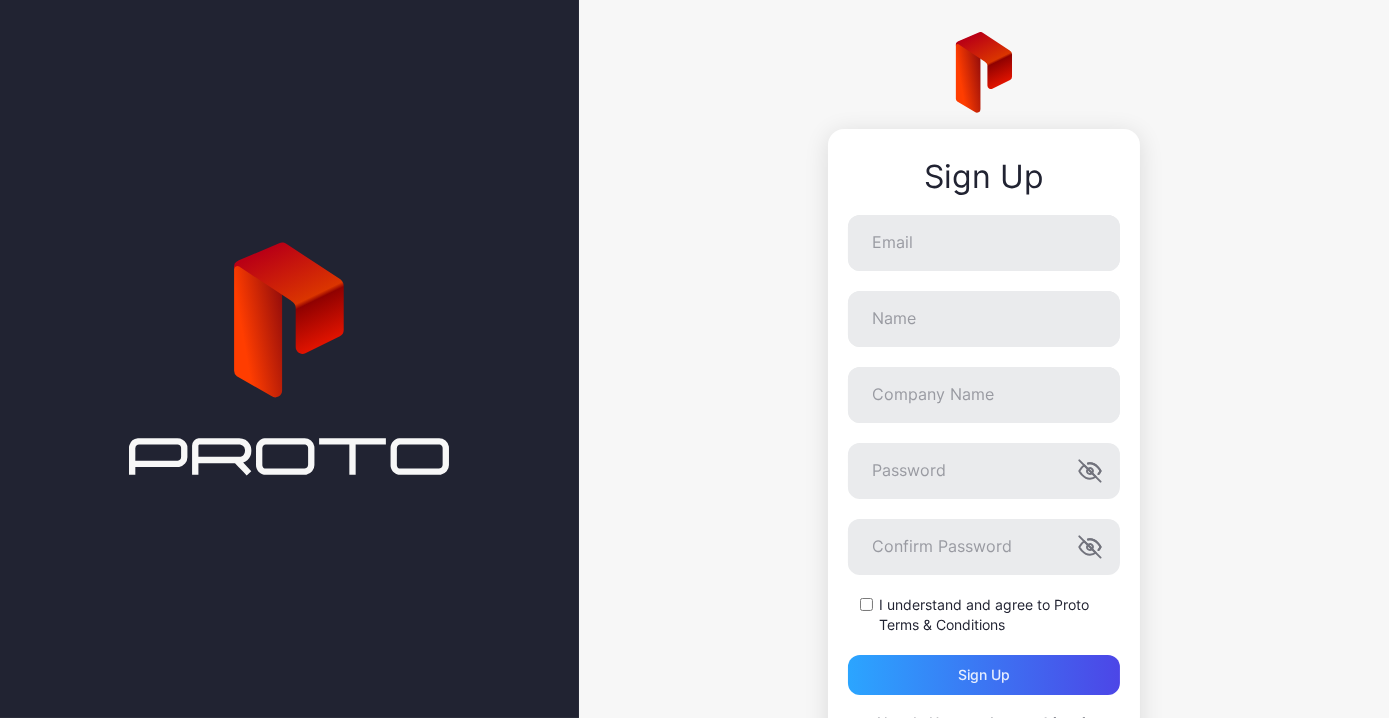 scroll, scrollTop: 116, scrollLeft: 0, axis: vertical 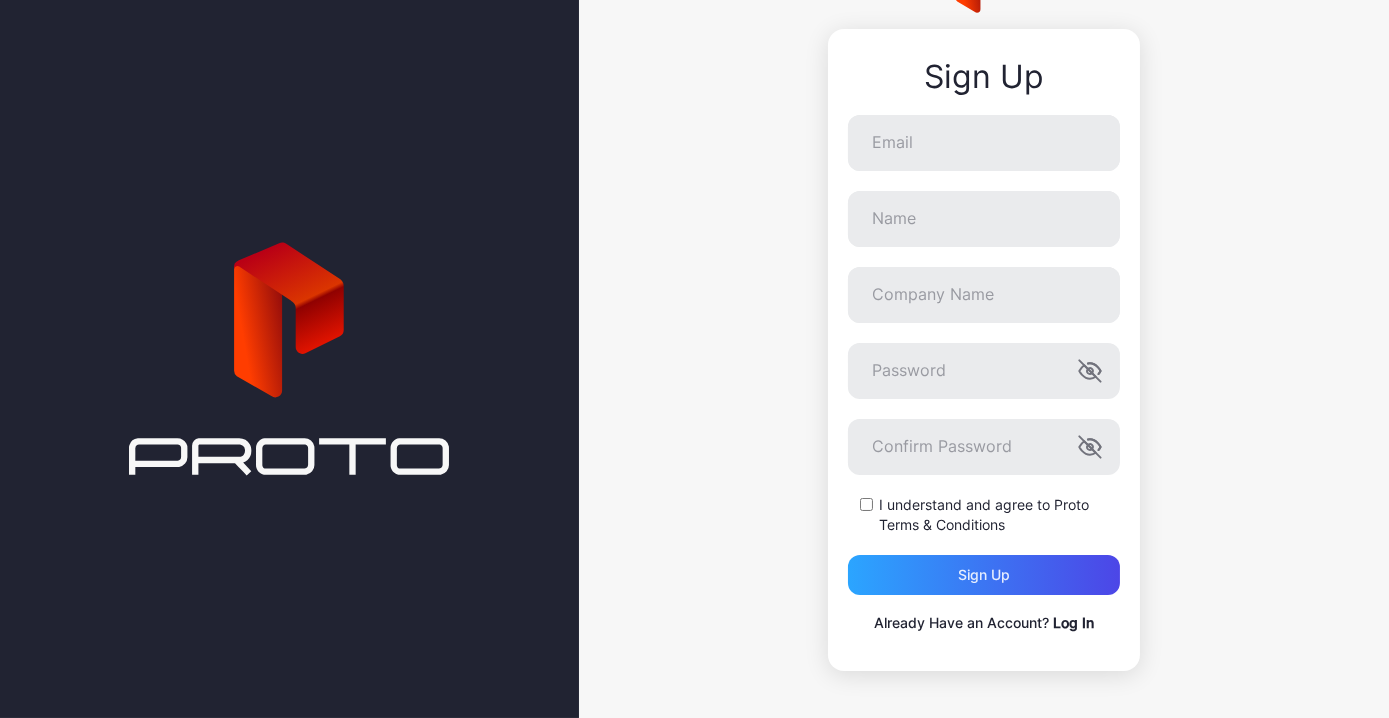 click on "Log In" at bounding box center [1073, 622] 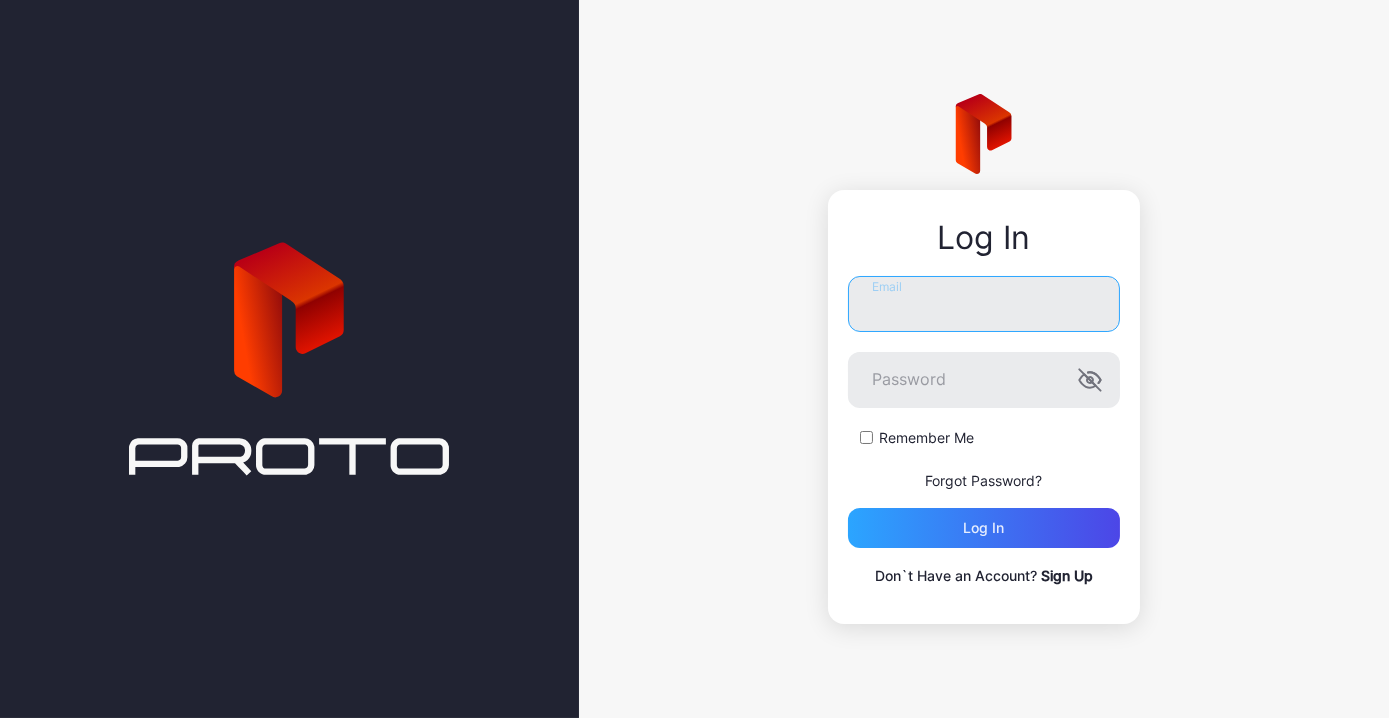 type on "**********" 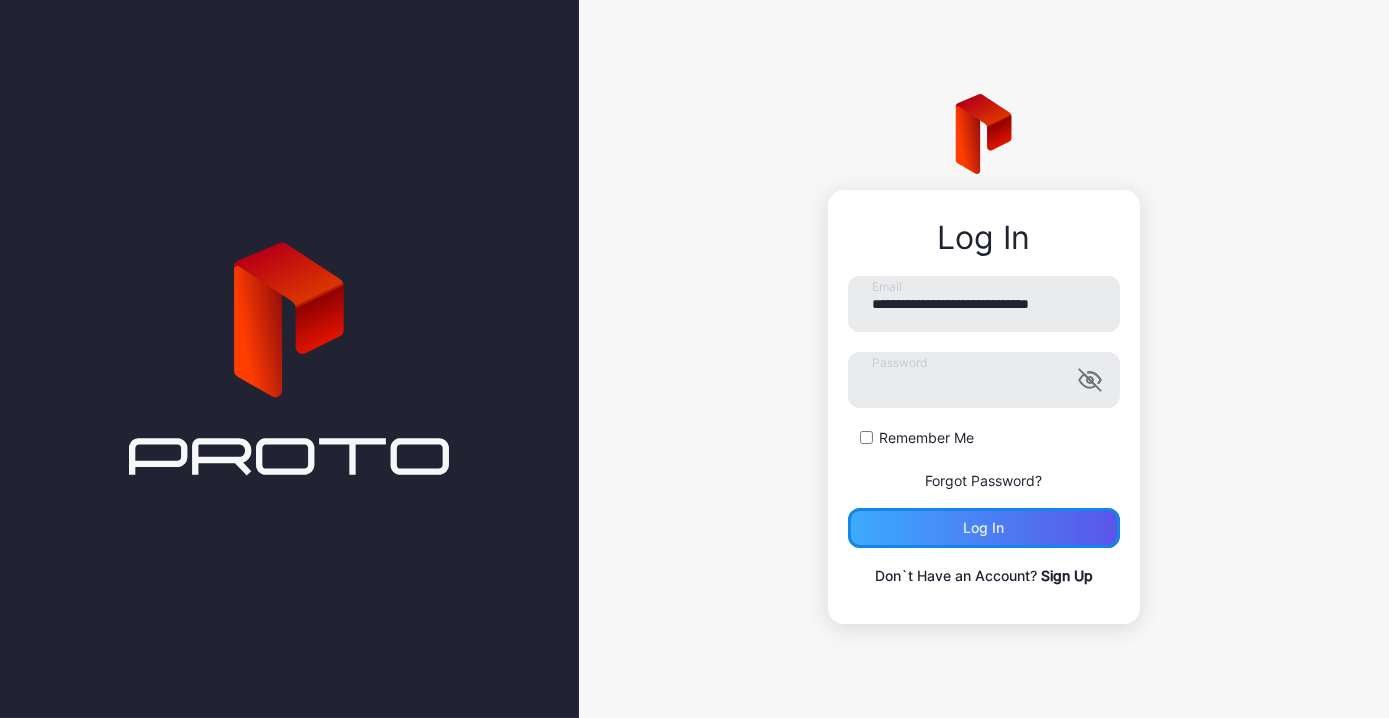 click on "Log in" at bounding box center [983, 528] 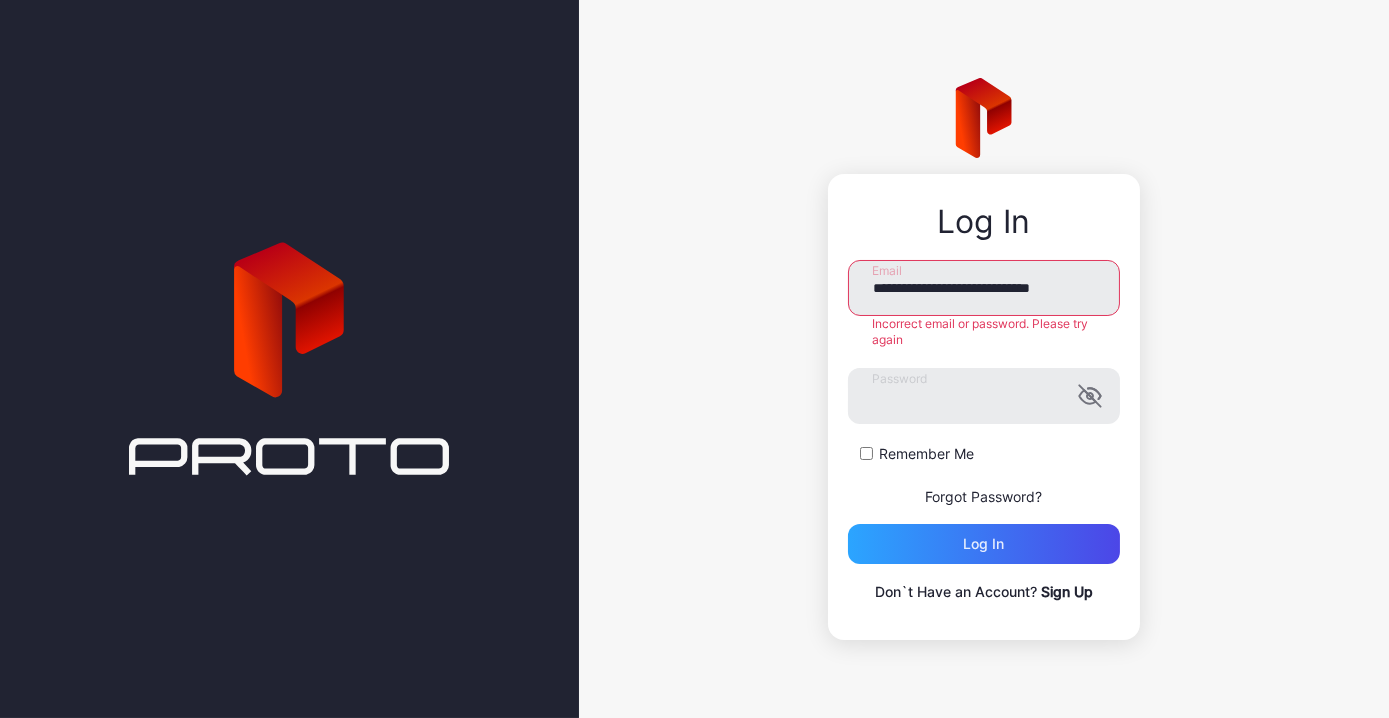 click on "Sign Up" at bounding box center (1067, 591) 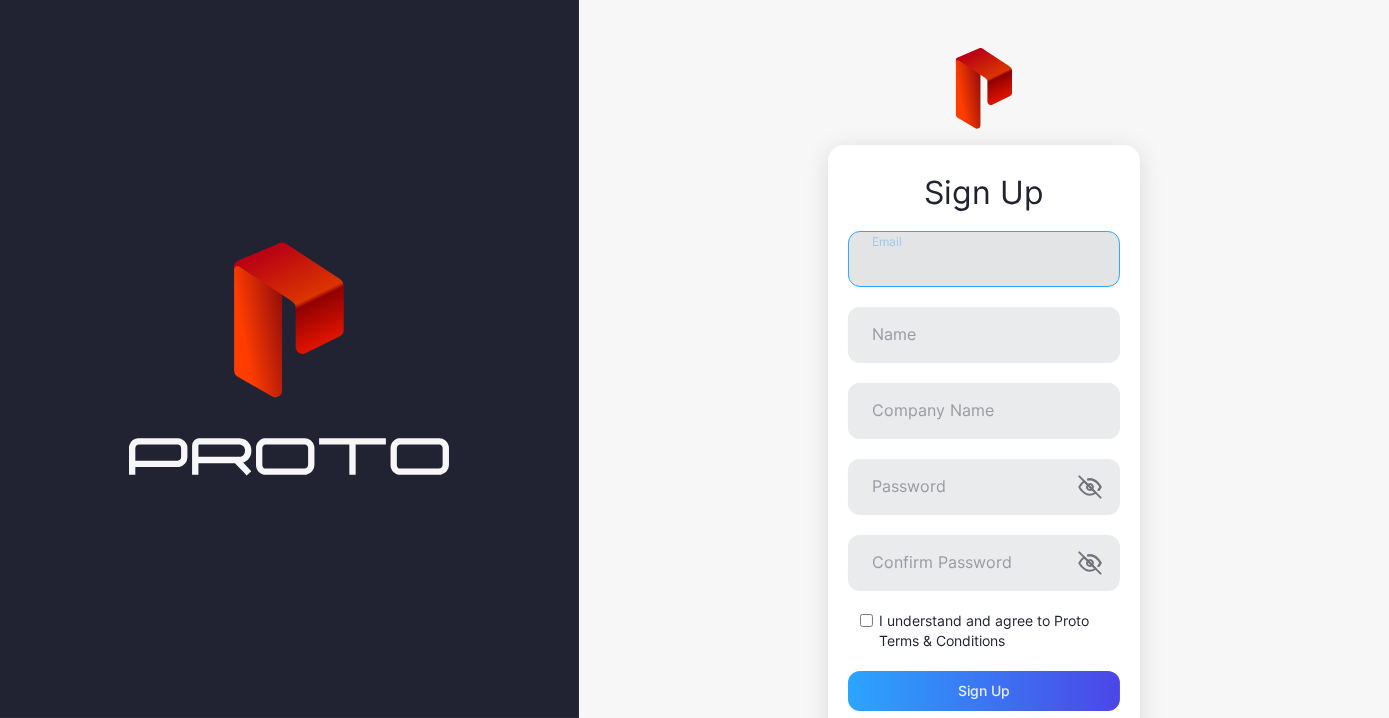 click on "Email" at bounding box center (984, 259) 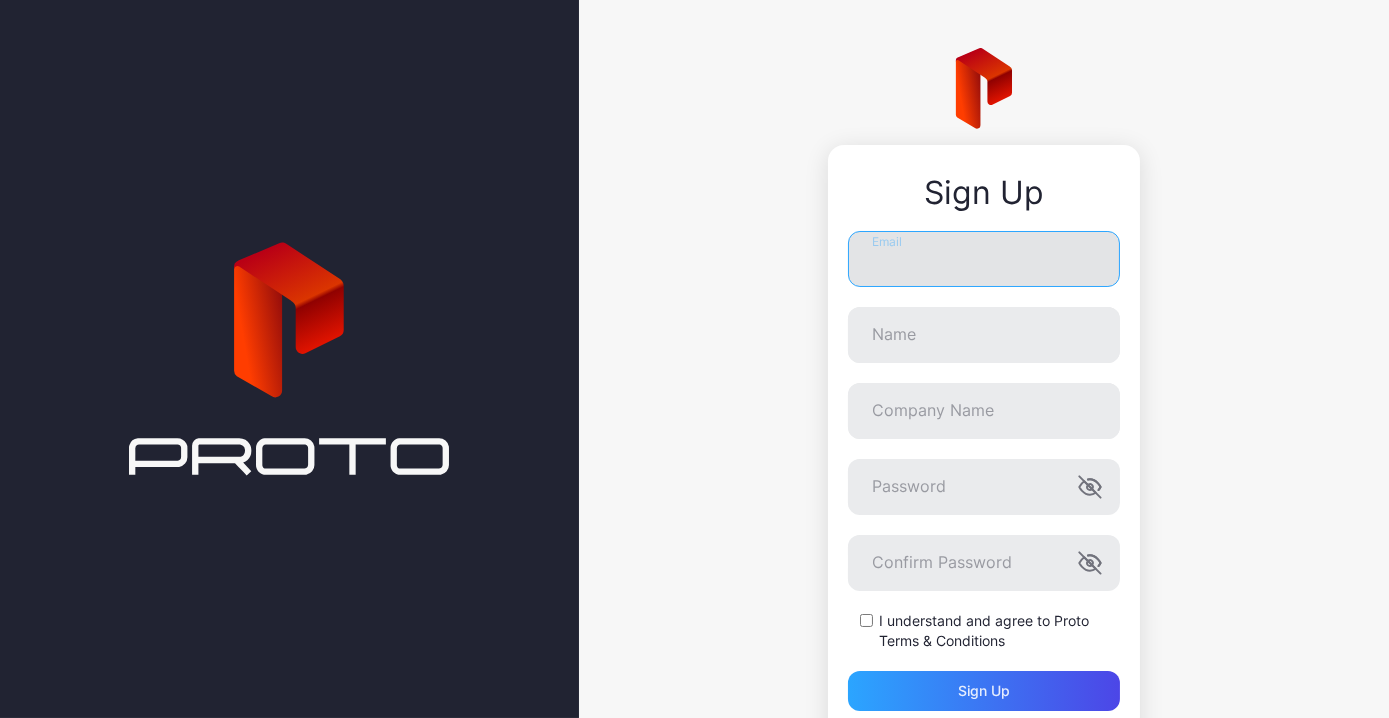 type on "**********" 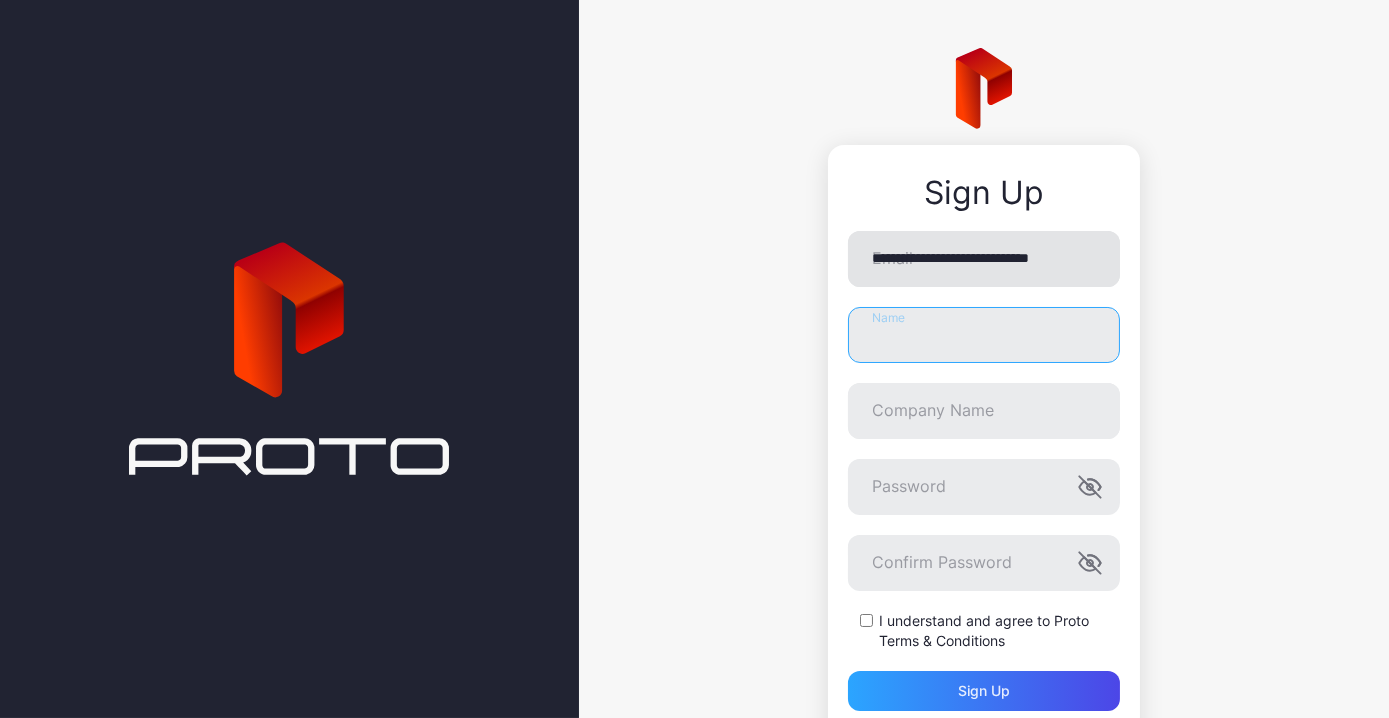 type on "**********" 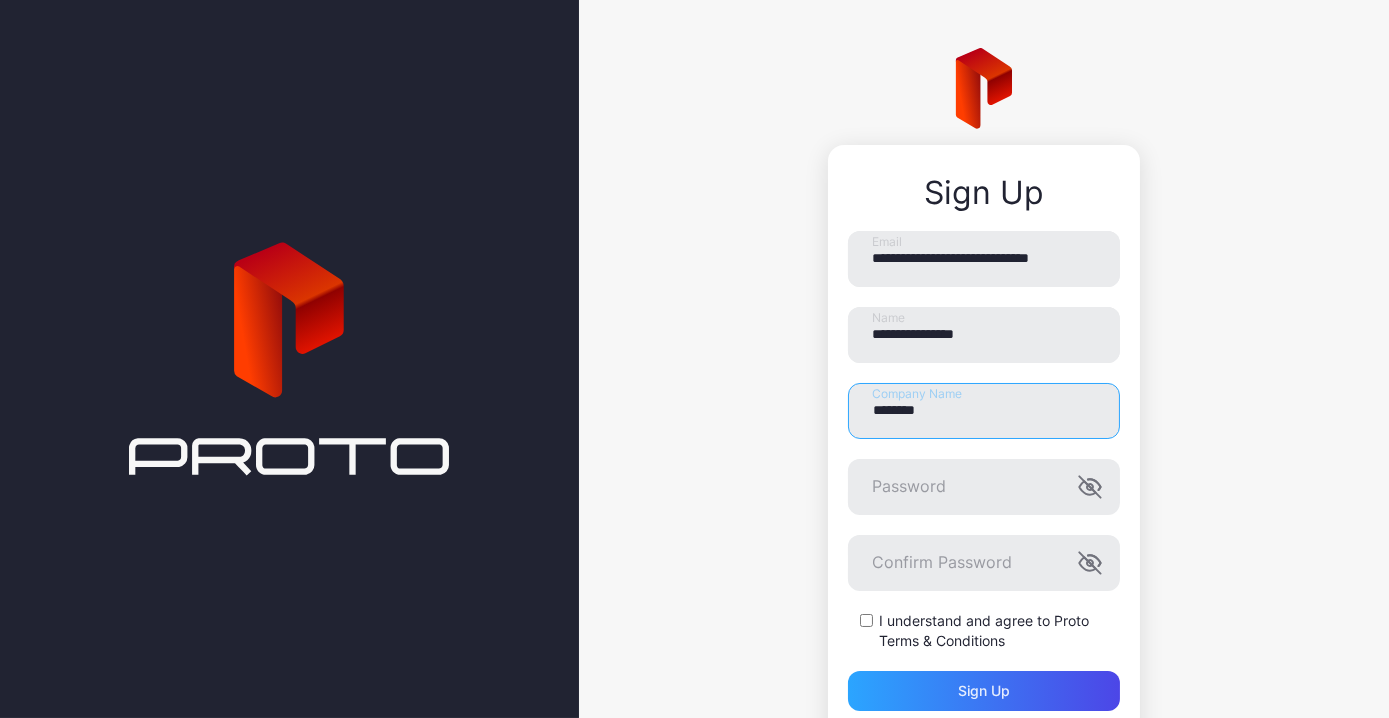 type on "**********" 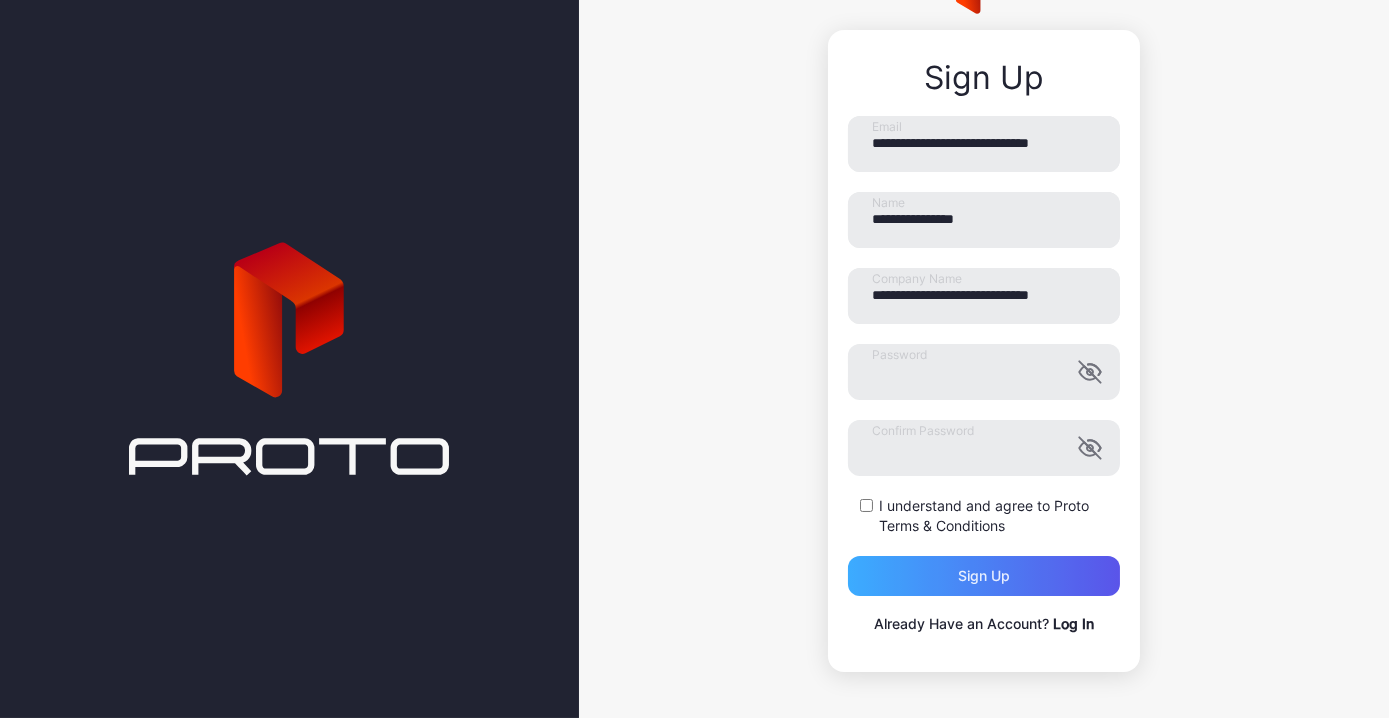 scroll, scrollTop: 116, scrollLeft: 0, axis: vertical 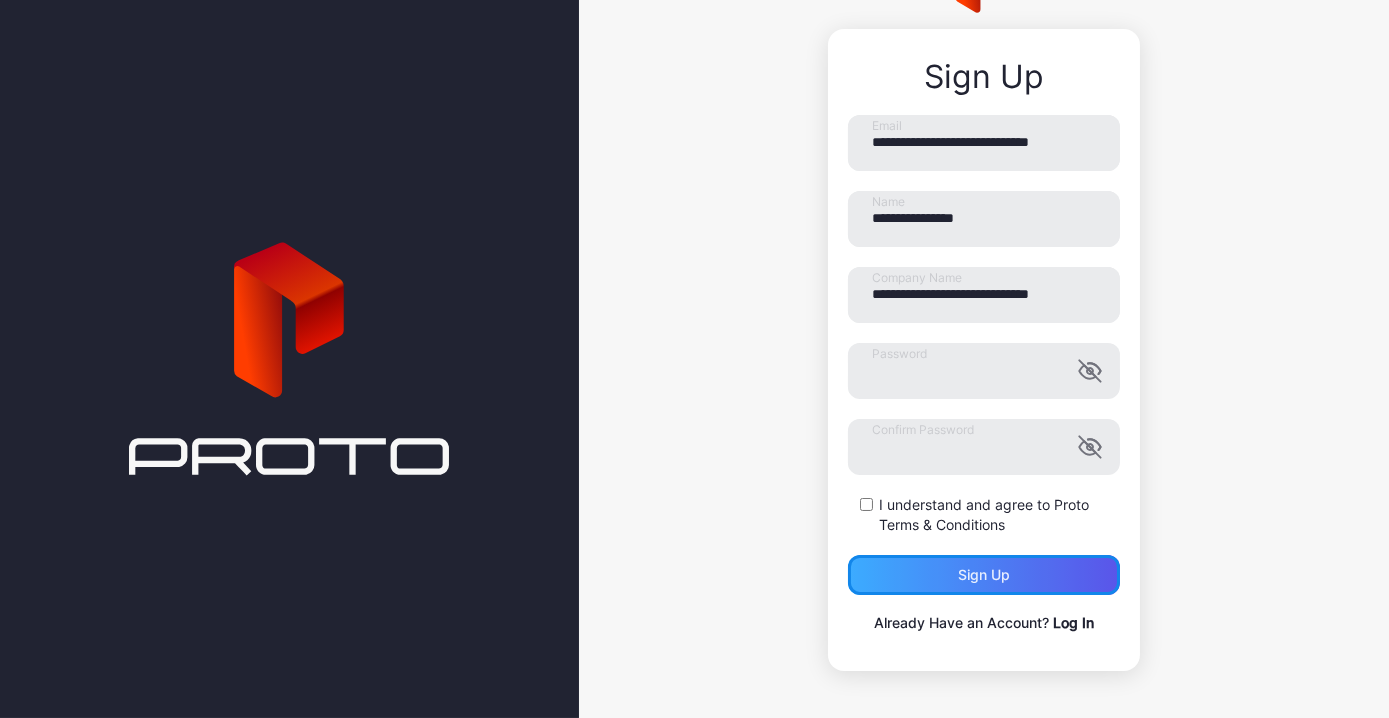 click on "Sign up" at bounding box center [984, 575] 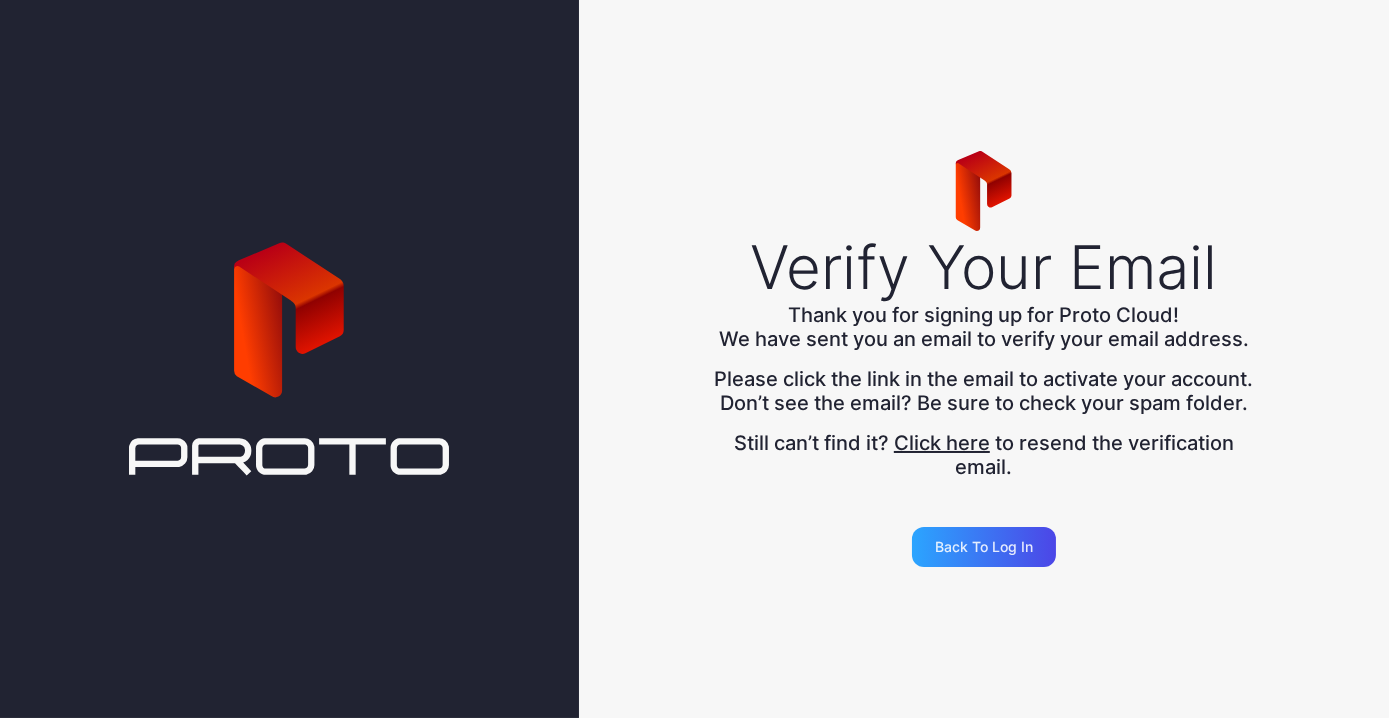 scroll, scrollTop: 0, scrollLeft: 0, axis: both 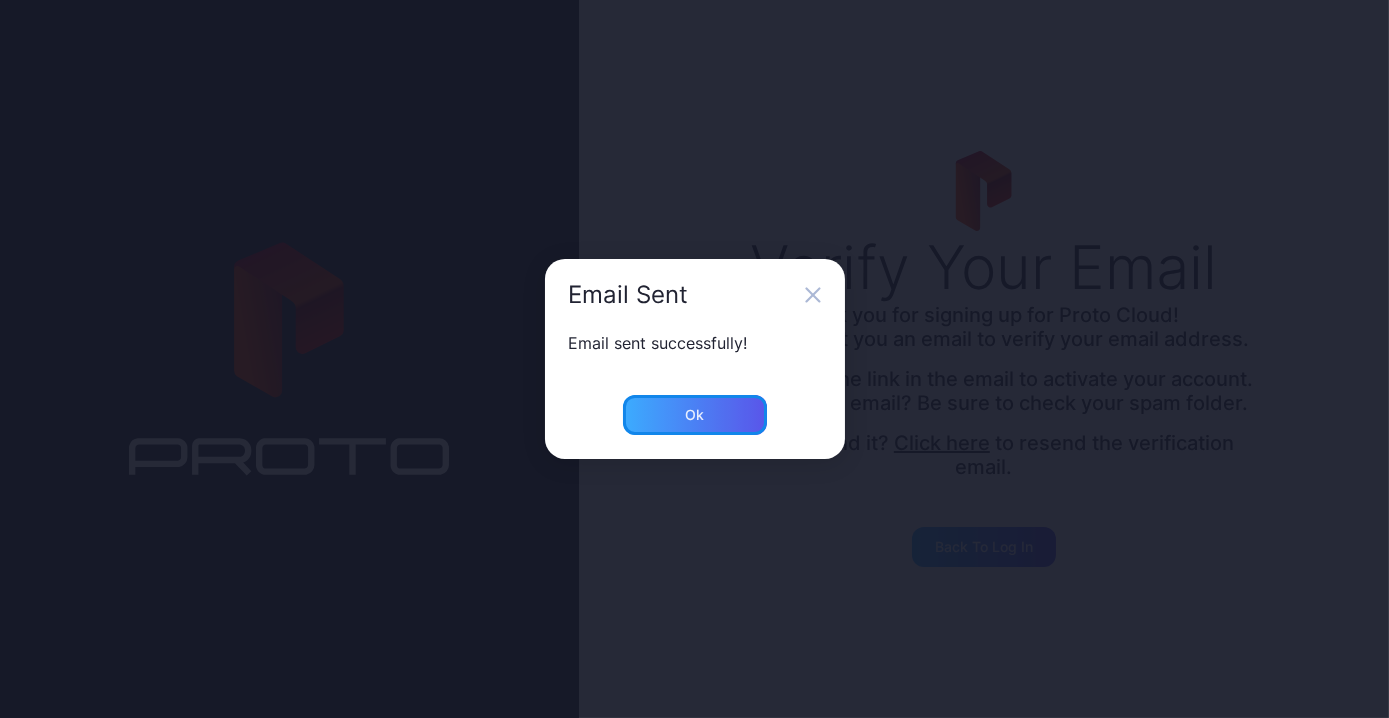 click on "Ok" at bounding box center (695, 415) 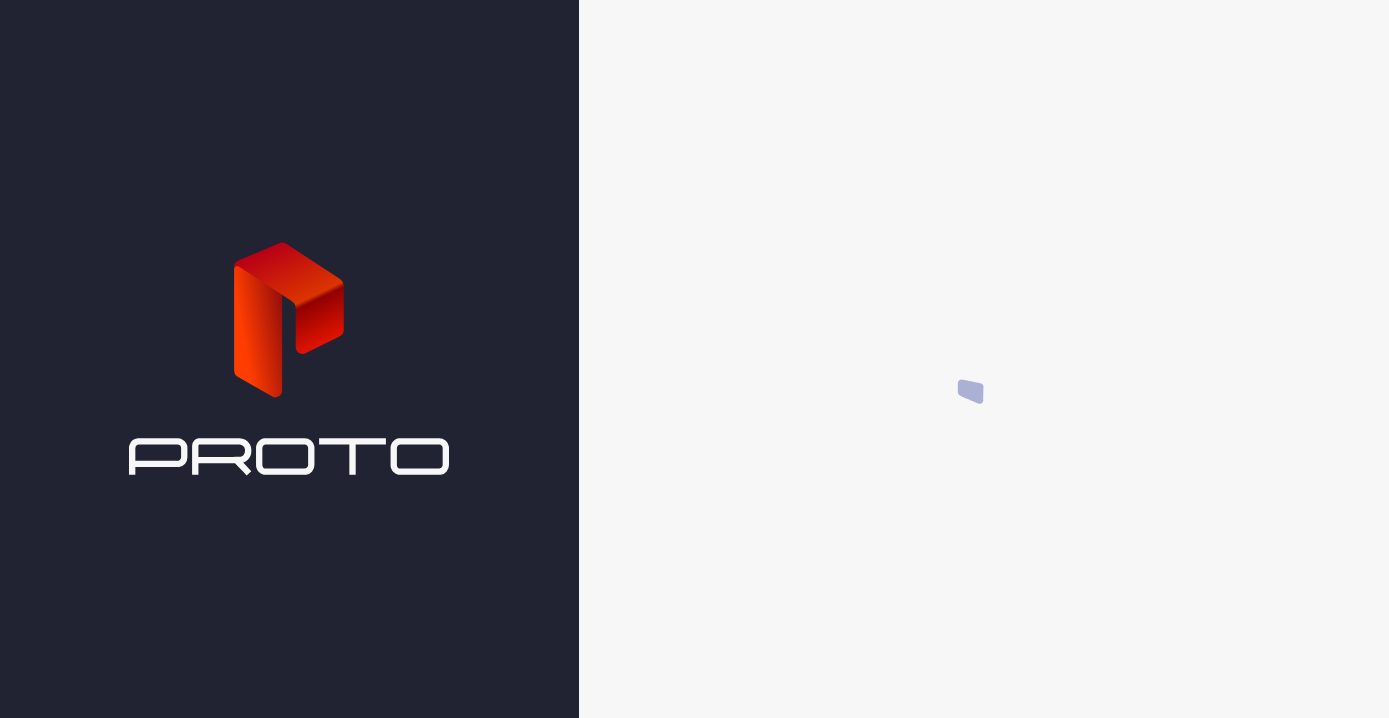scroll, scrollTop: 0, scrollLeft: 0, axis: both 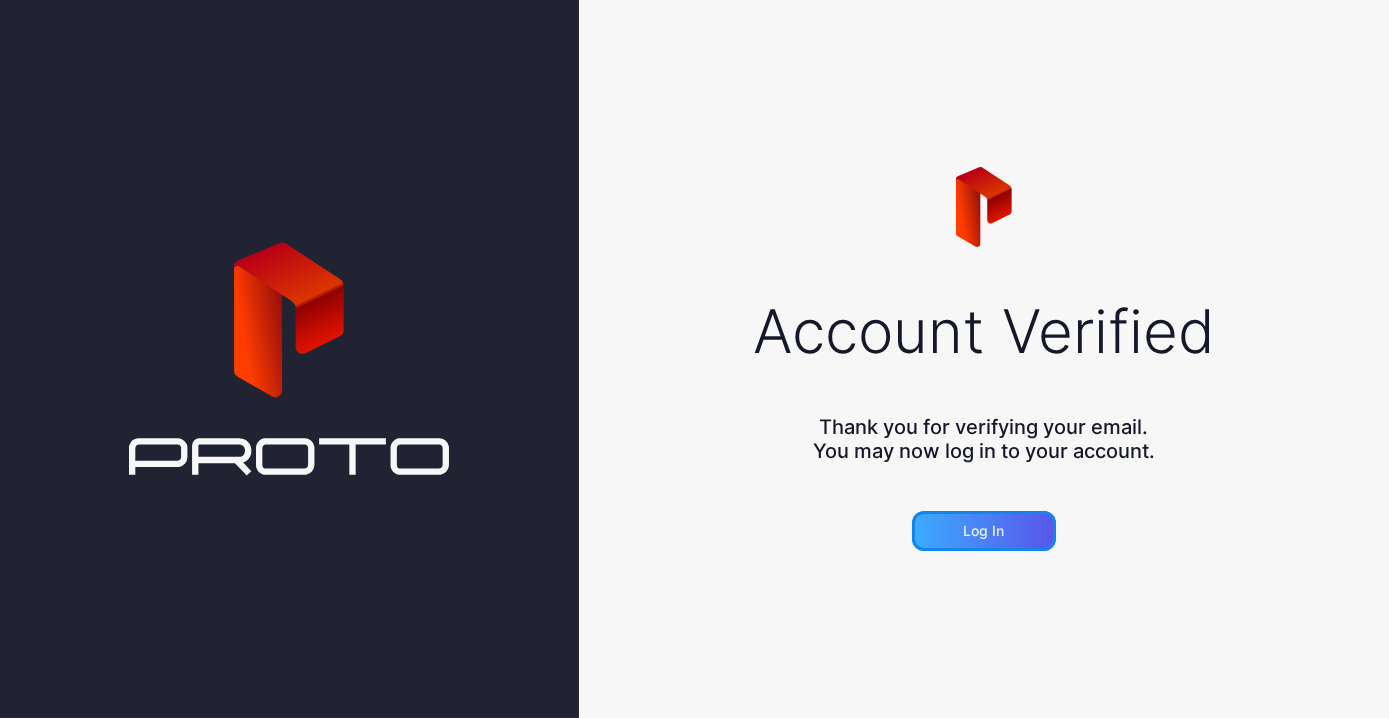 click on "Log in" at bounding box center (983, 531) 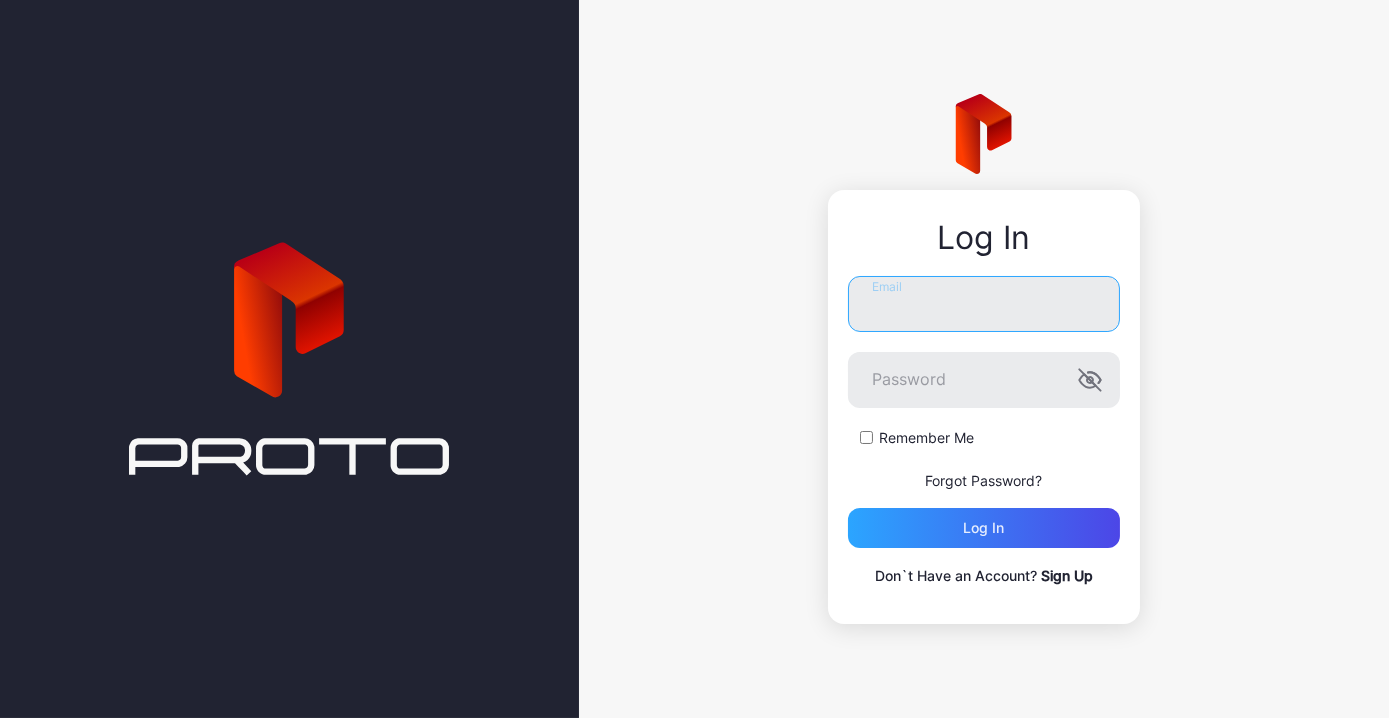 type on "**********" 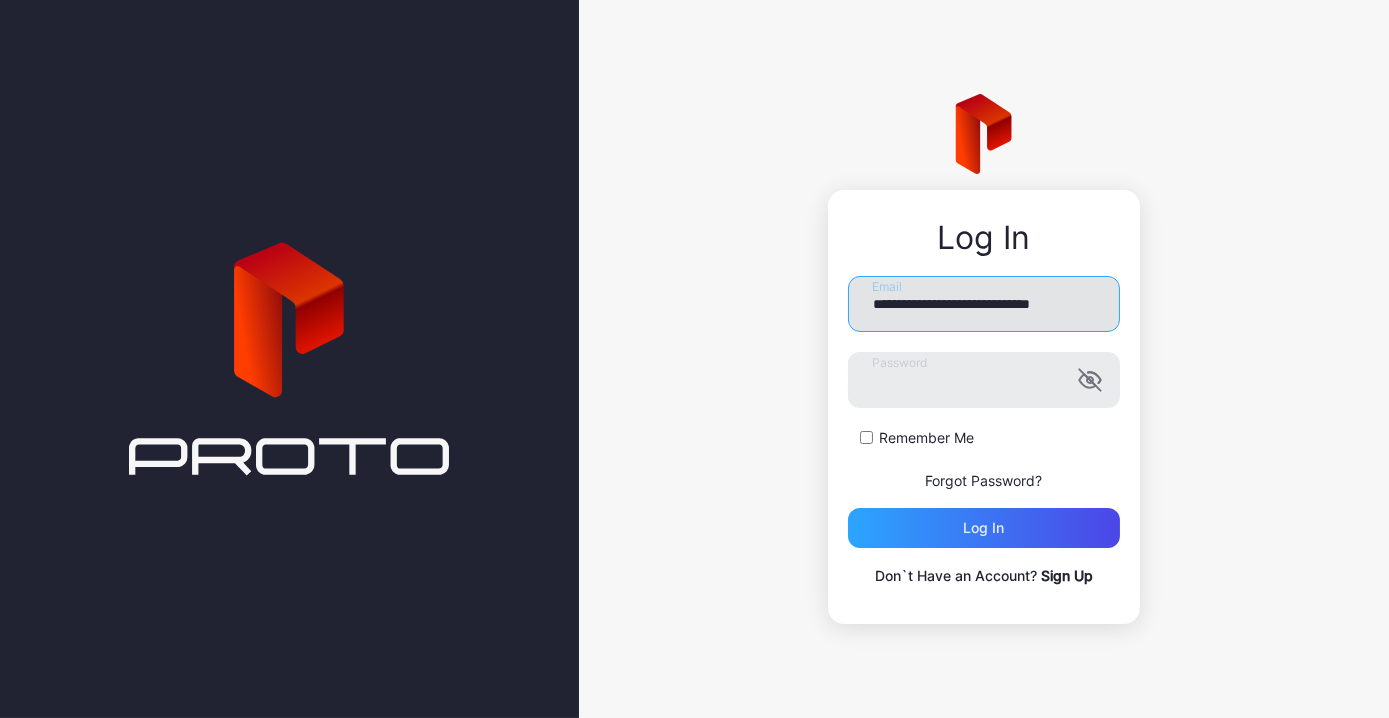click on "**********" at bounding box center [984, 304] 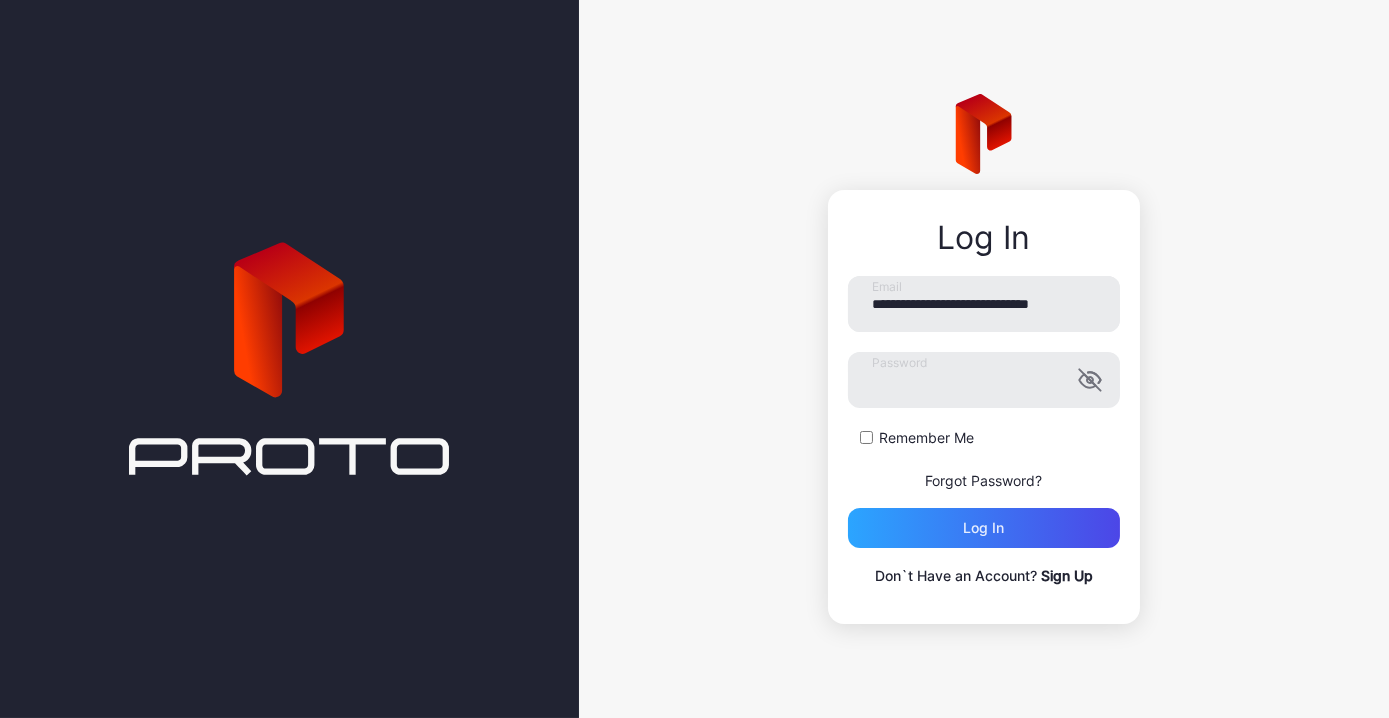click on "**********" at bounding box center (984, 412) 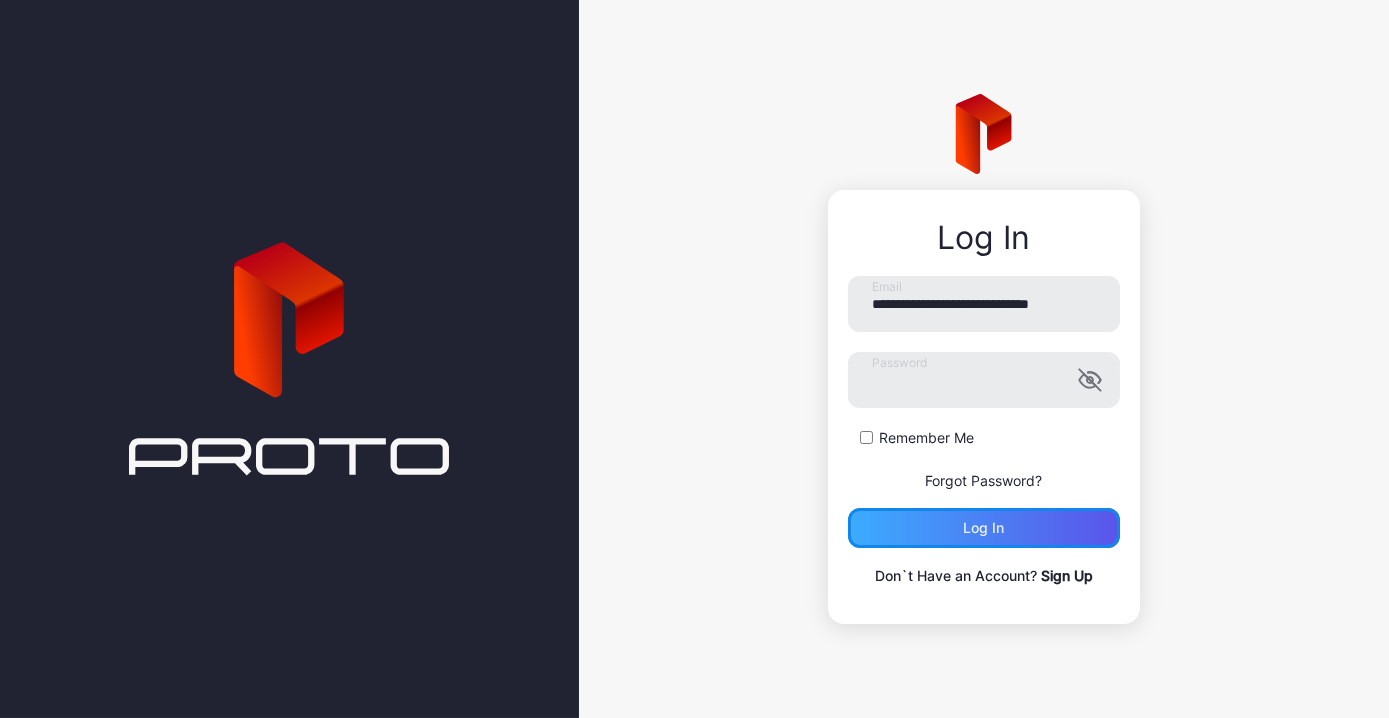 click on "Log in" at bounding box center [984, 528] 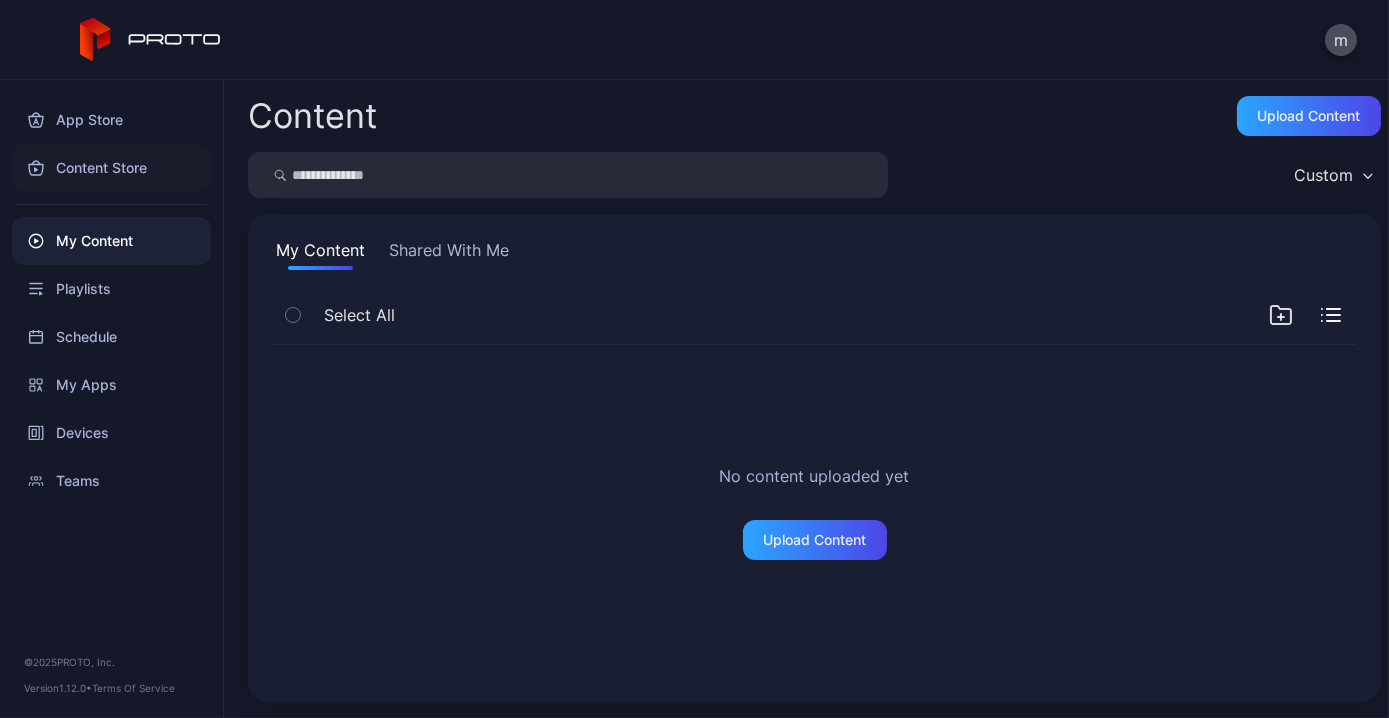 click on "Content Store" at bounding box center [111, 168] 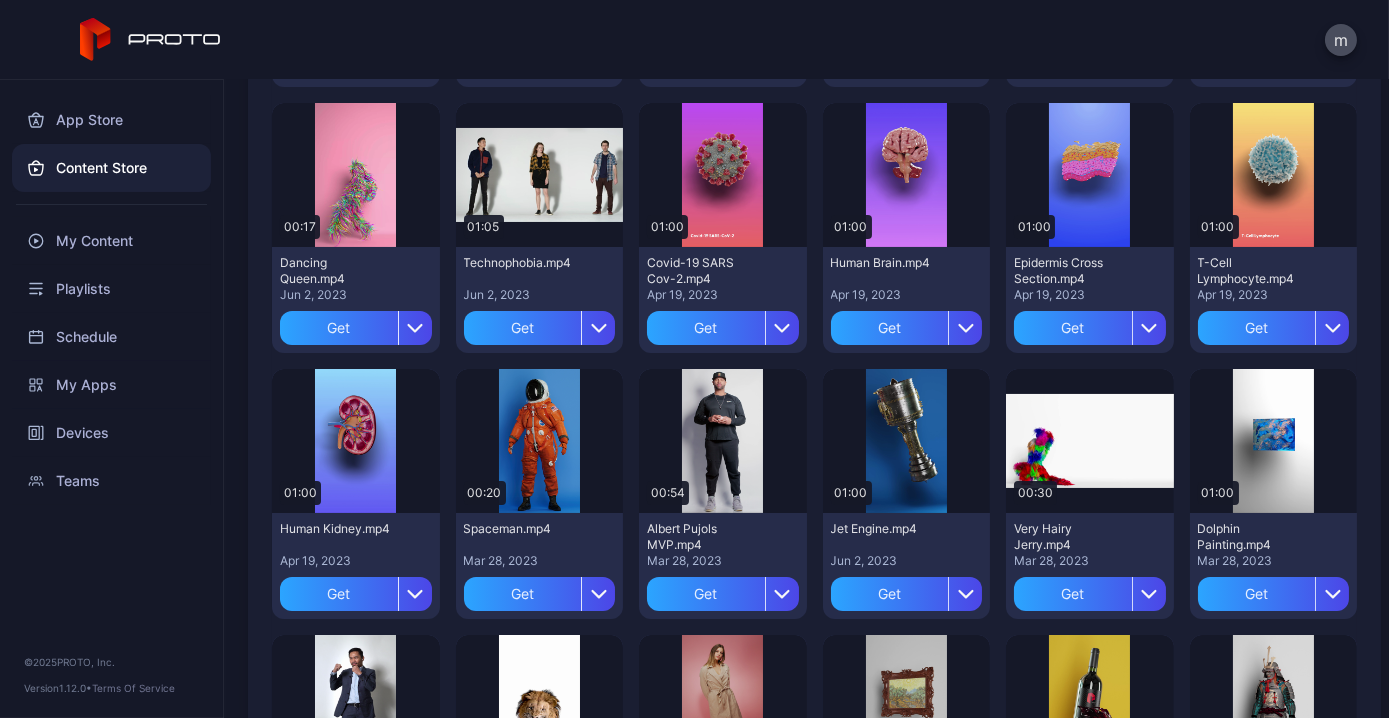 scroll, scrollTop: 0, scrollLeft: 0, axis: both 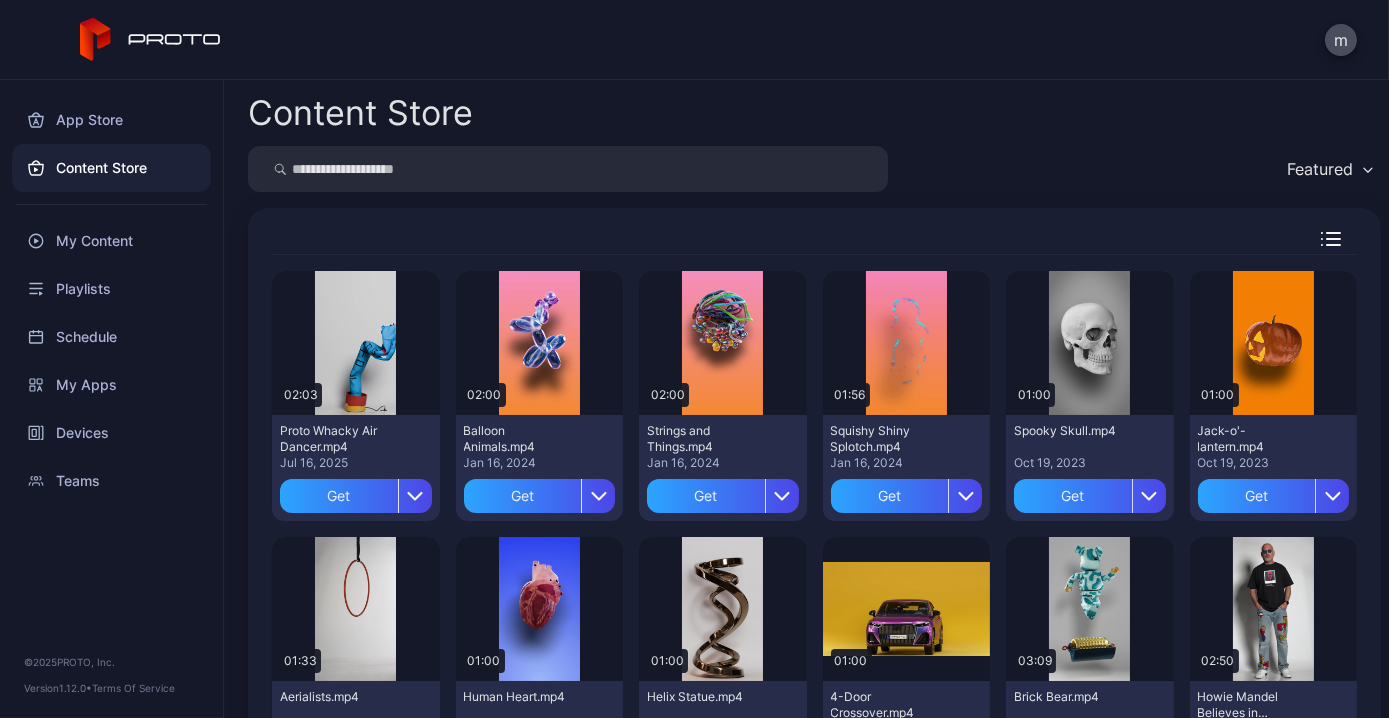 click at bounding box center (568, 169) 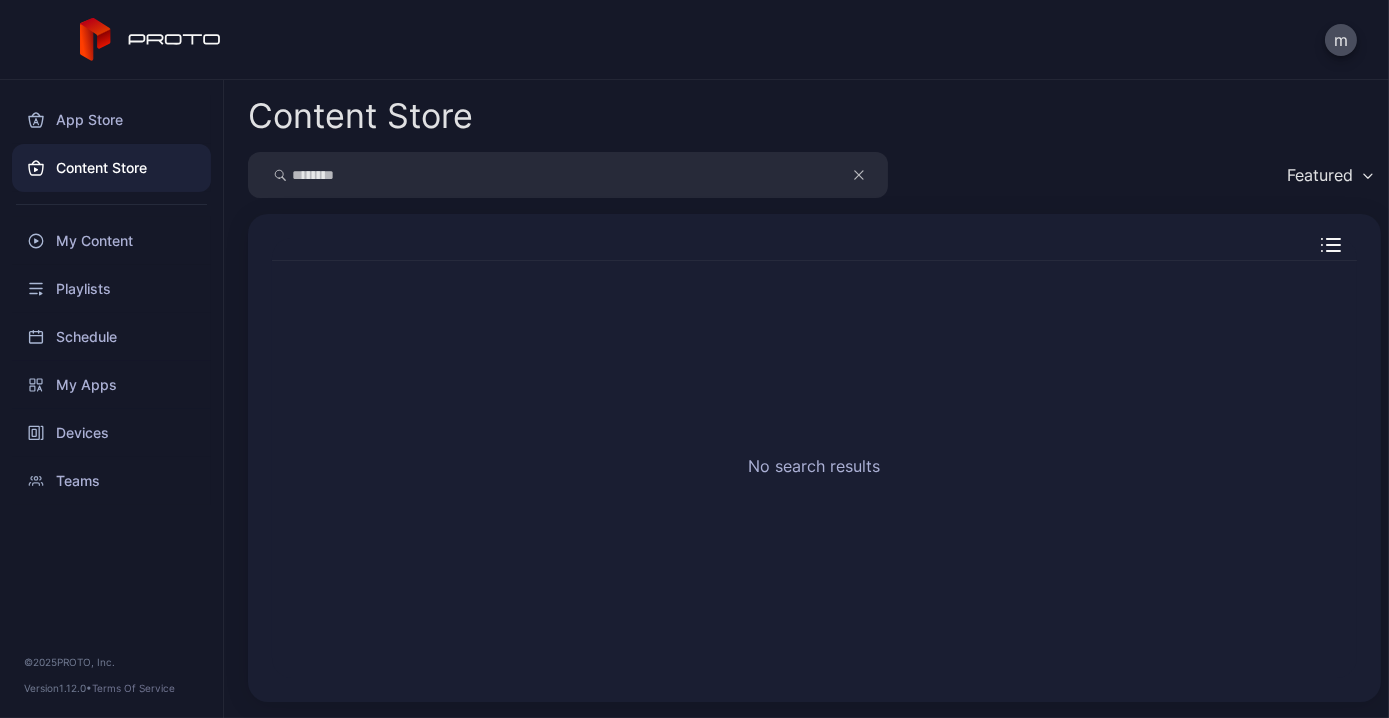 drag, startPoint x: 481, startPoint y: 177, endPoint x: 201, endPoint y: 163, distance: 280.3498 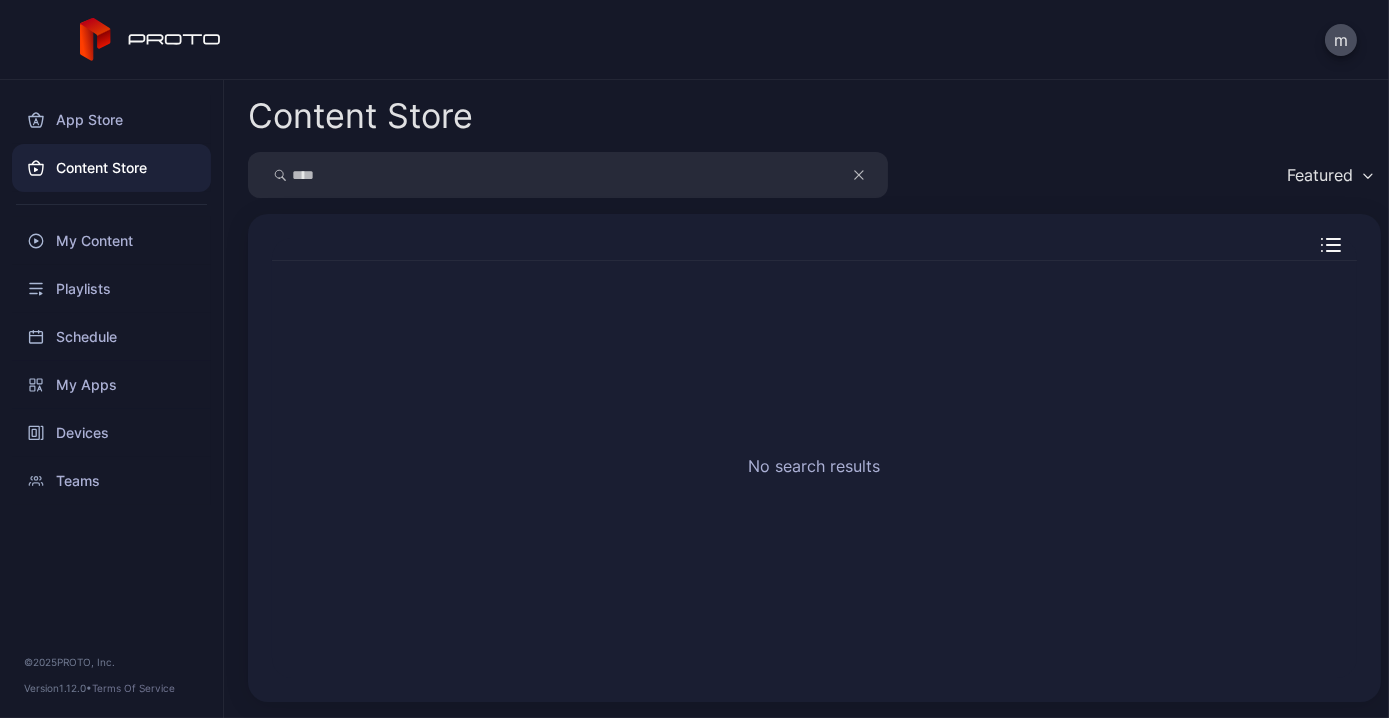 type on "****" 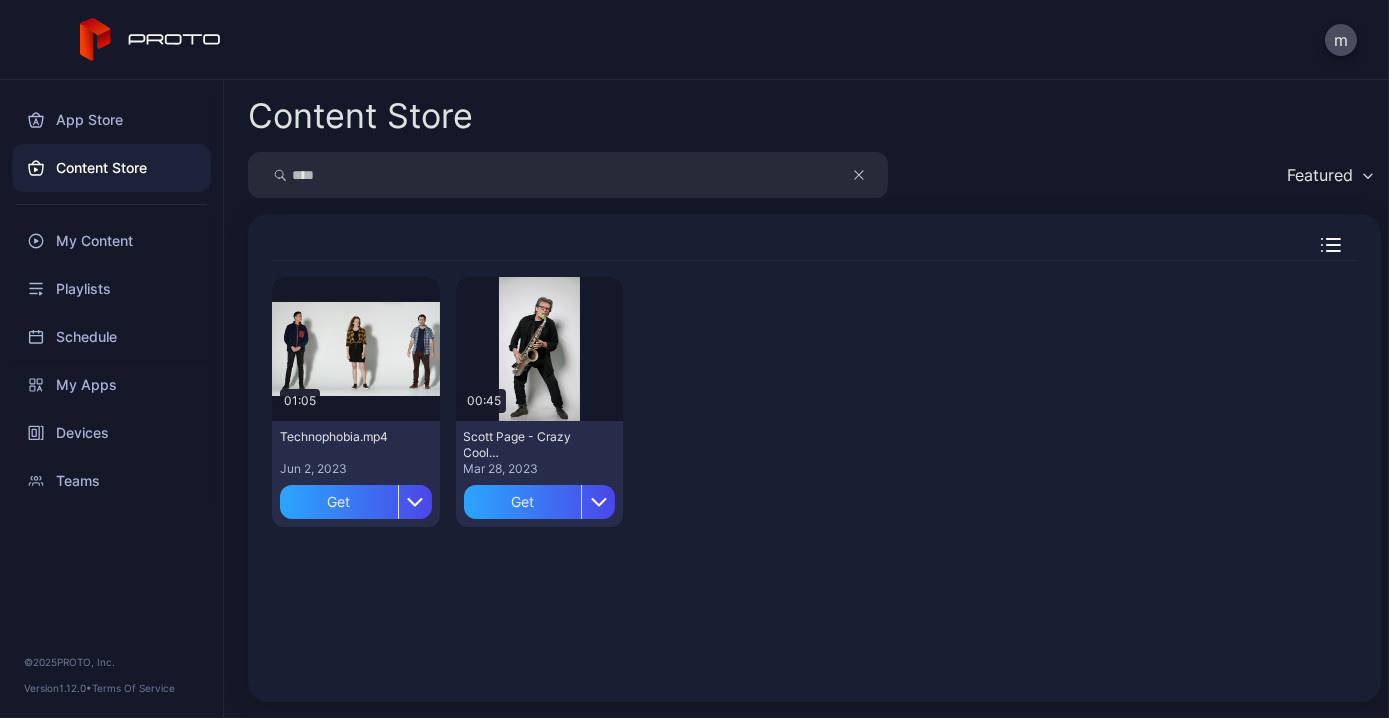 drag, startPoint x: 393, startPoint y: 177, endPoint x: 73, endPoint y: 170, distance: 320.07654 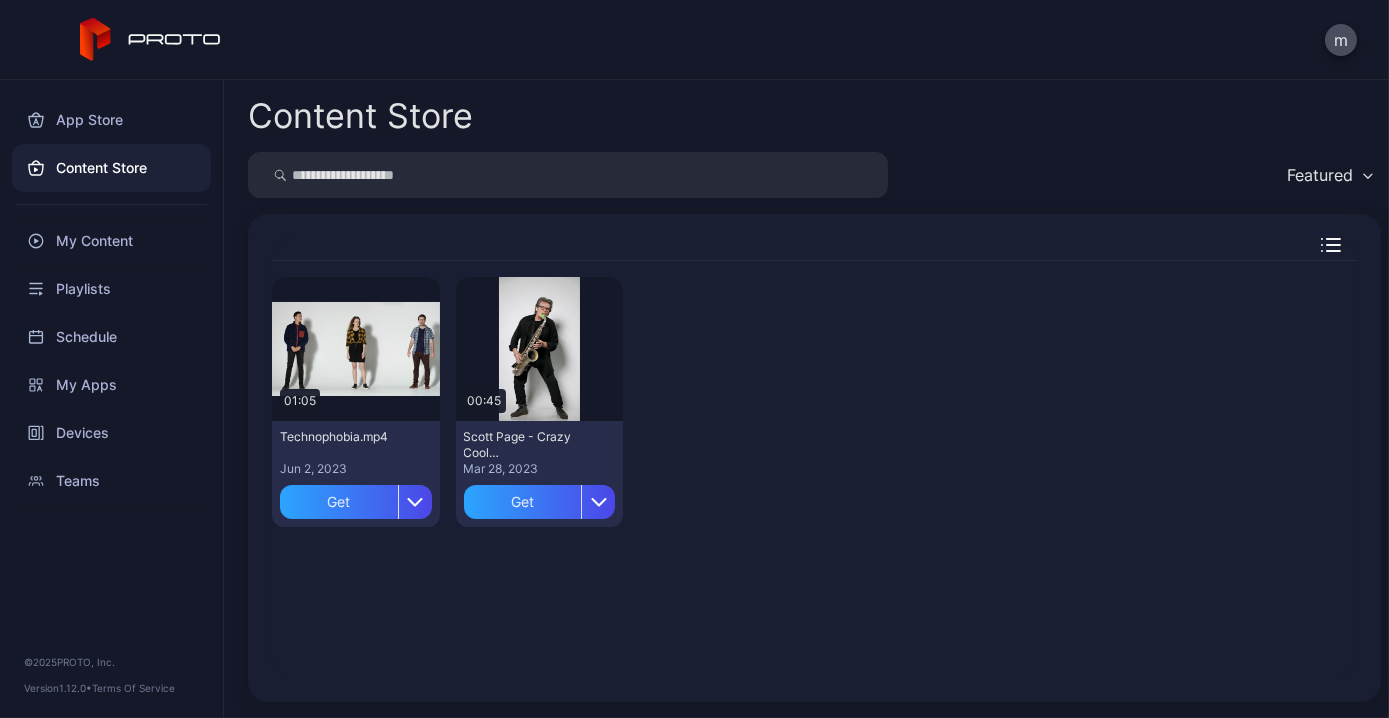 type 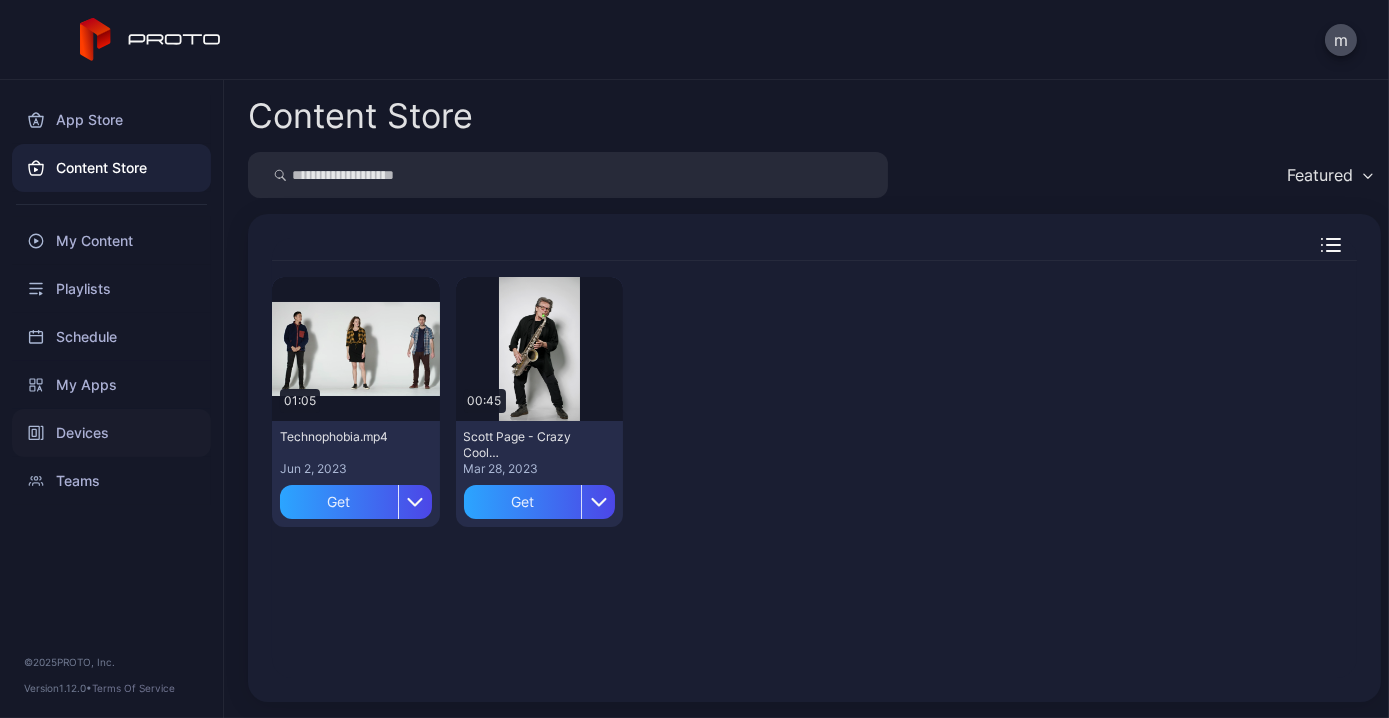 click on "Devices" at bounding box center (111, 433) 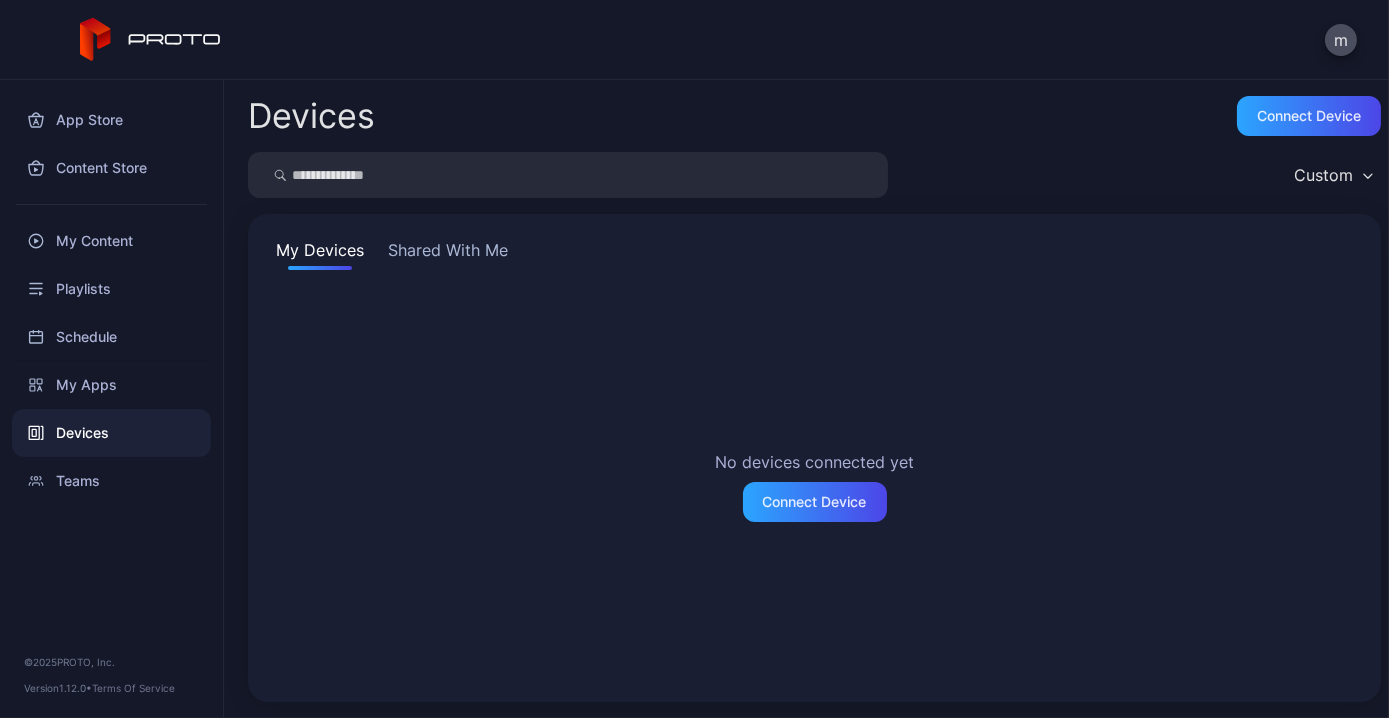 click on "Shared With Me" at bounding box center (448, 254) 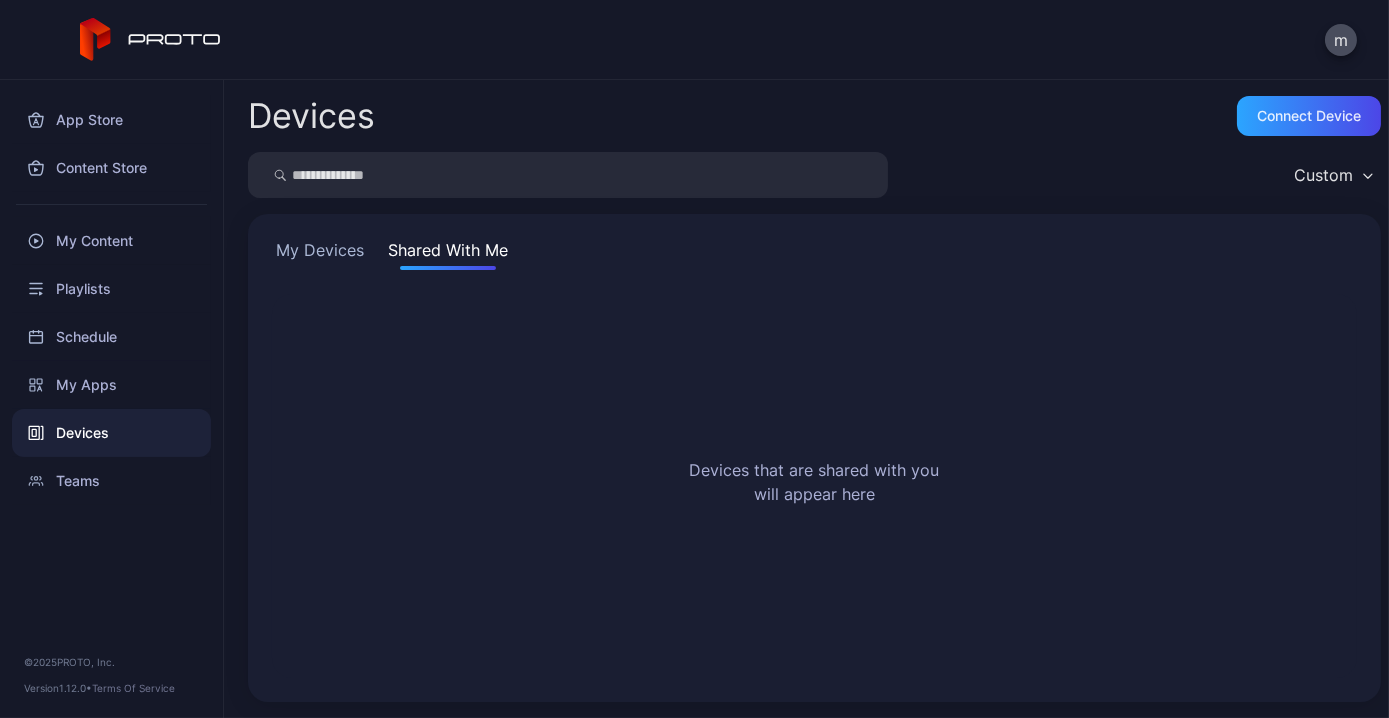 click on "My Devices" at bounding box center (320, 254) 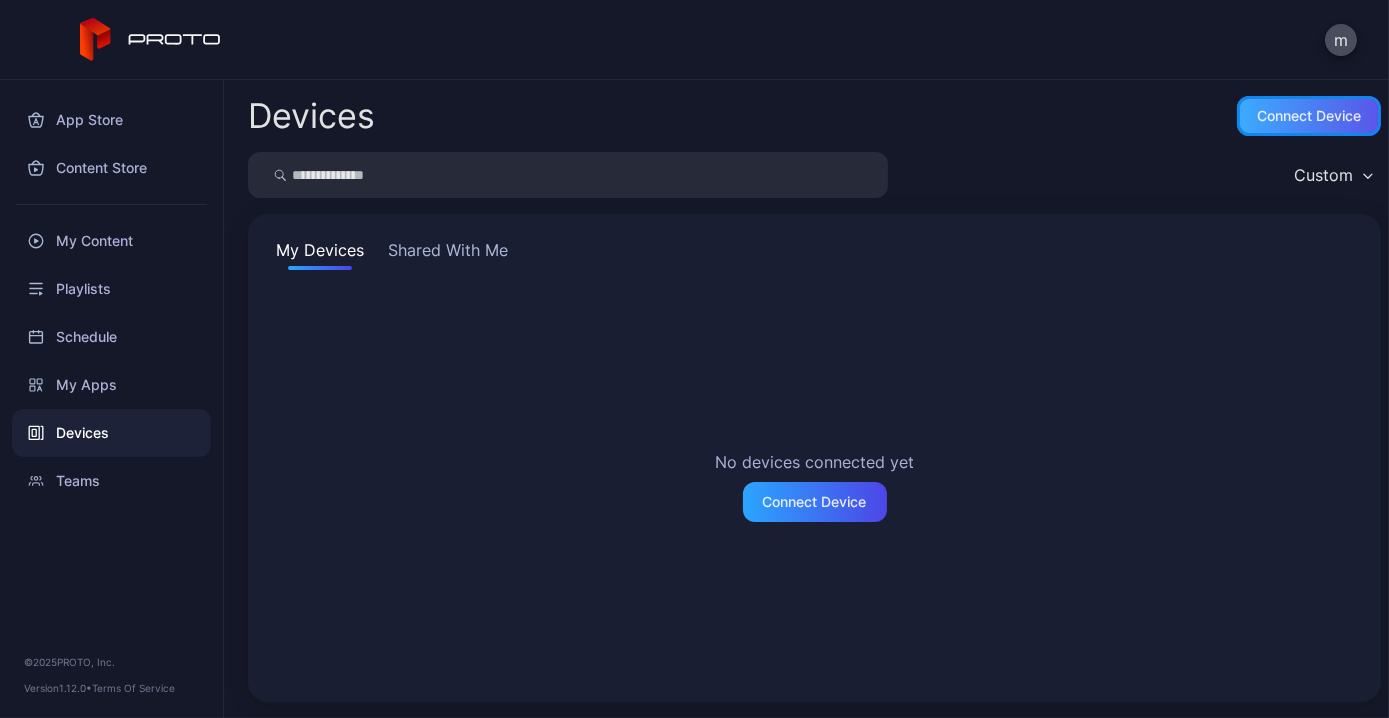 click on "Connect device" at bounding box center [1309, 116] 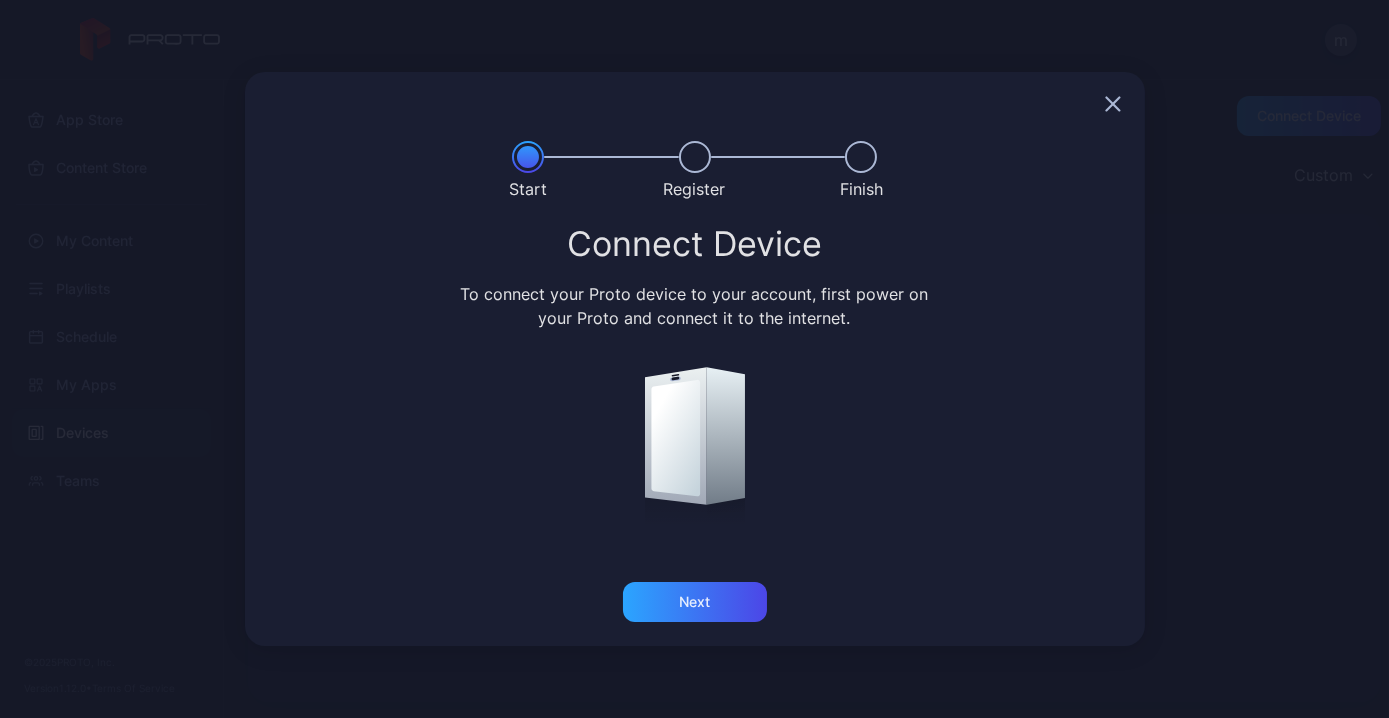 click 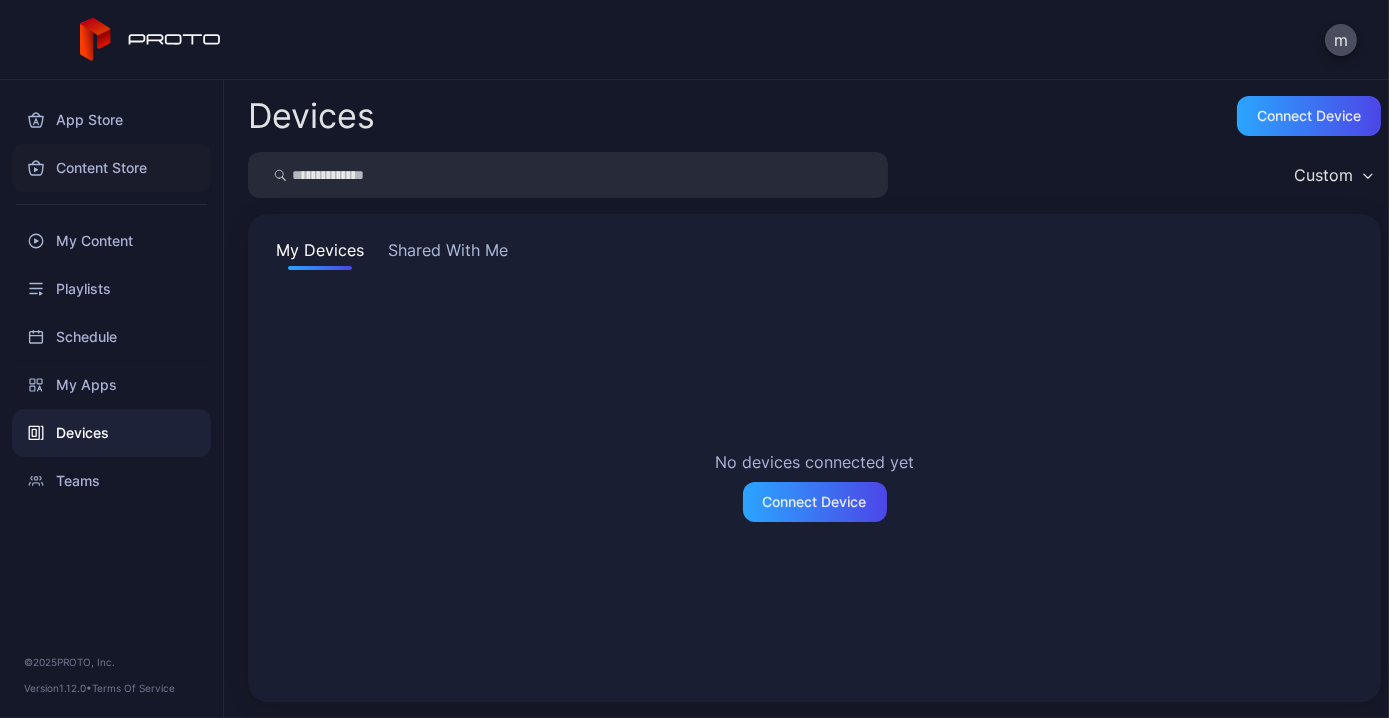 click on "Content Store" at bounding box center [111, 168] 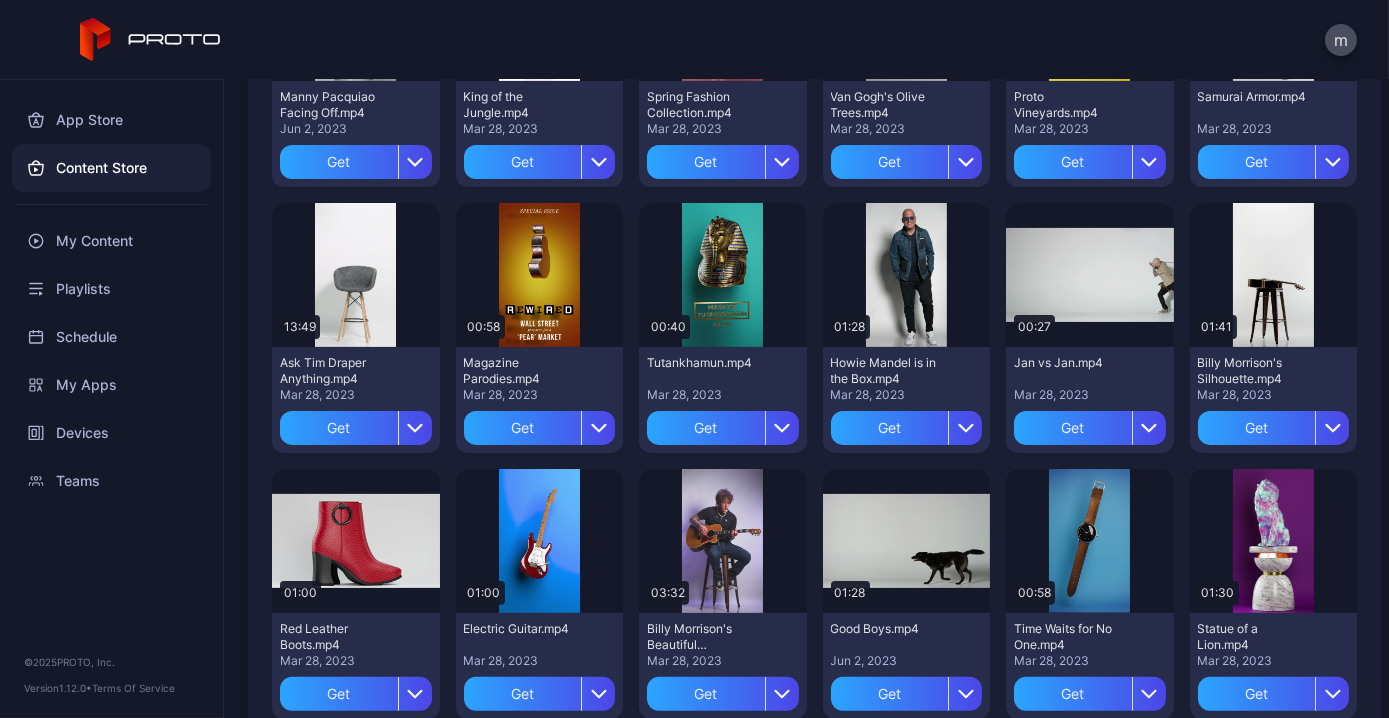 scroll, scrollTop: 1300, scrollLeft: 0, axis: vertical 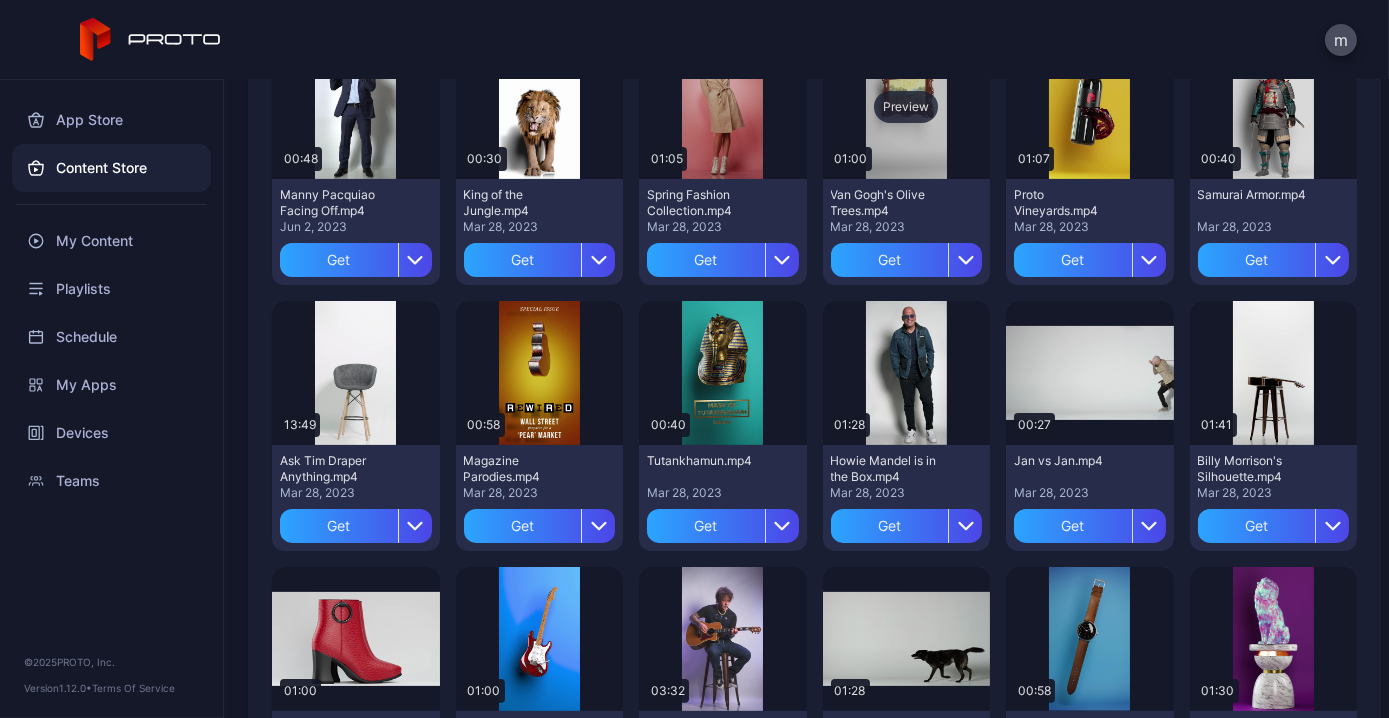 click on "Preview" at bounding box center [907, 107] 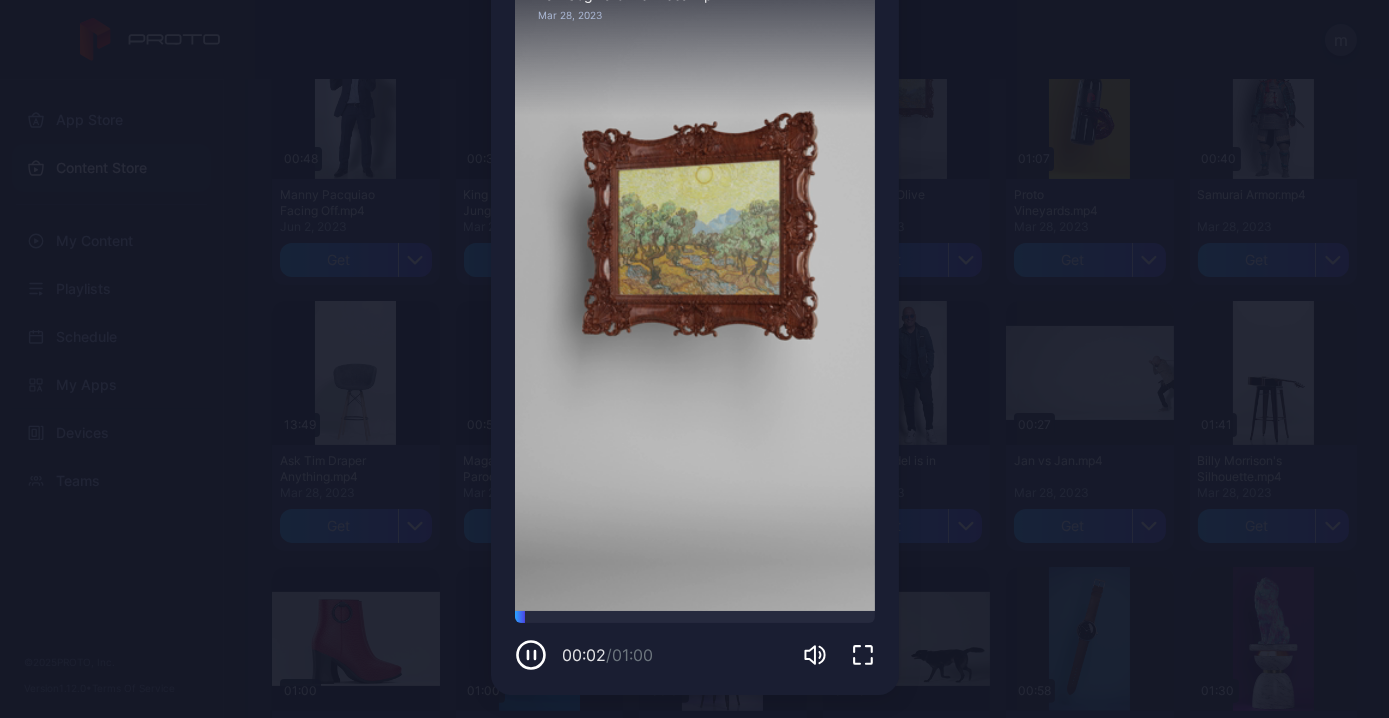 scroll, scrollTop: 0, scrollLeft: 0, axis: both 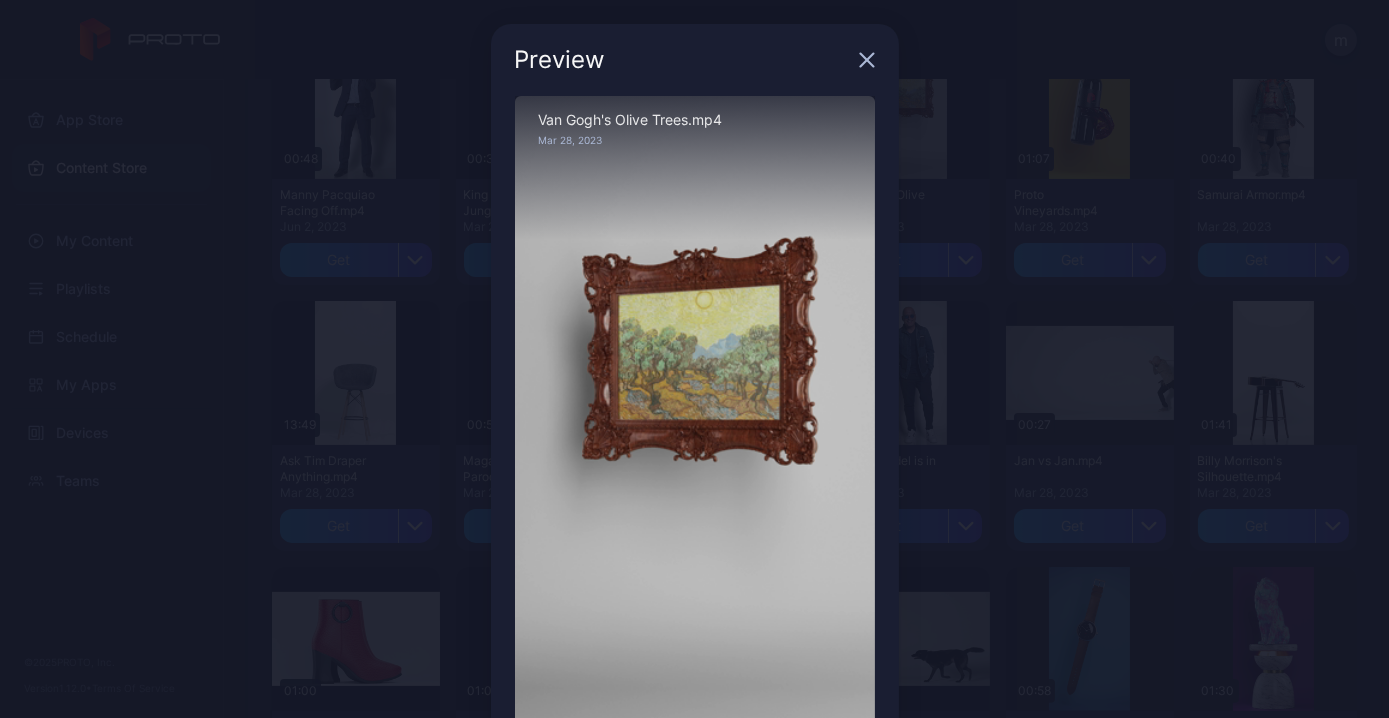 click 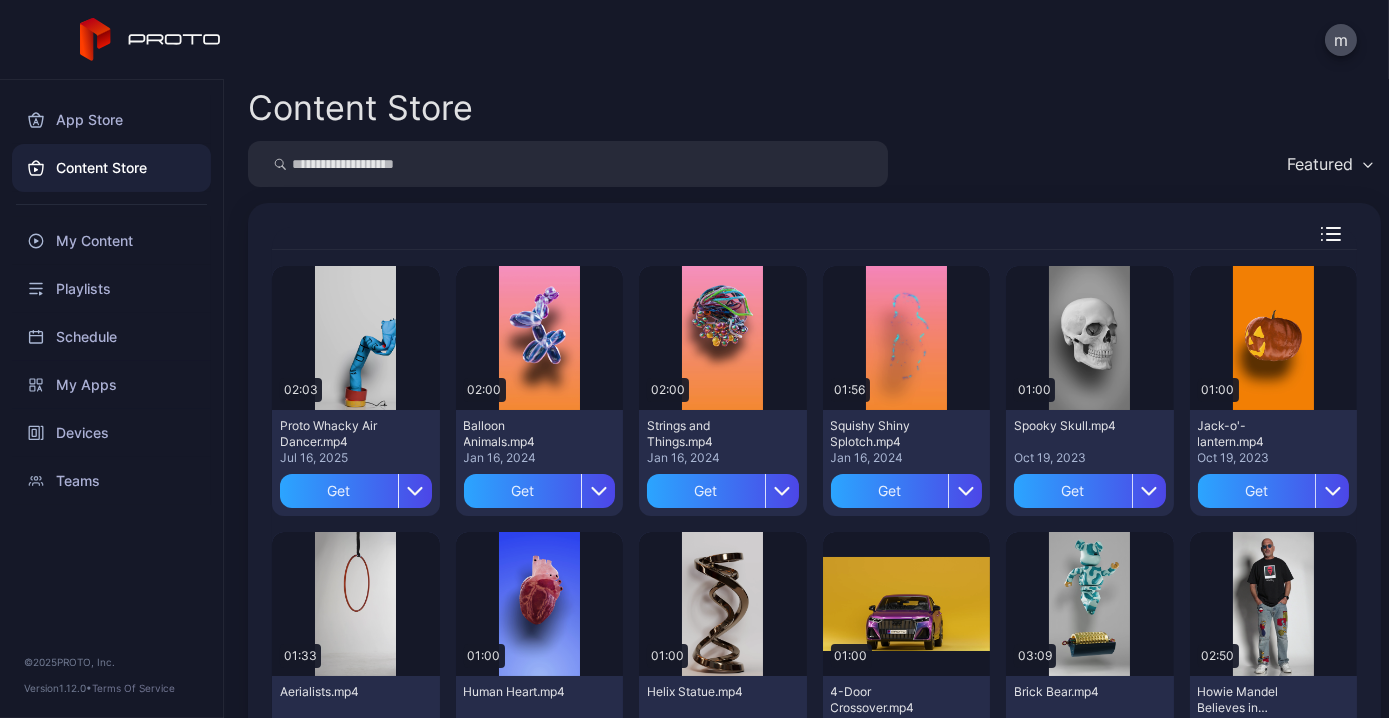 scroll, scrollTop: 0, scrollLeft: 0, axis: both 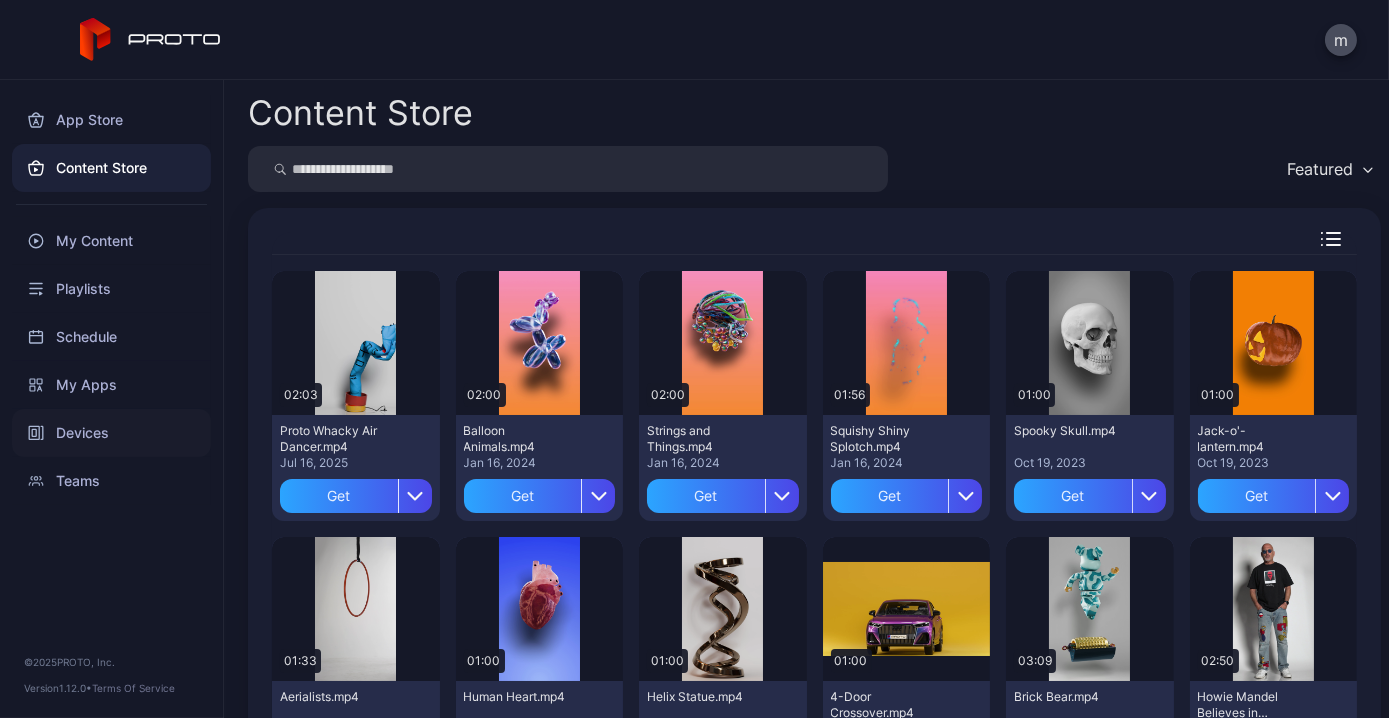click on "Devices" at bounding box center [111, 433] 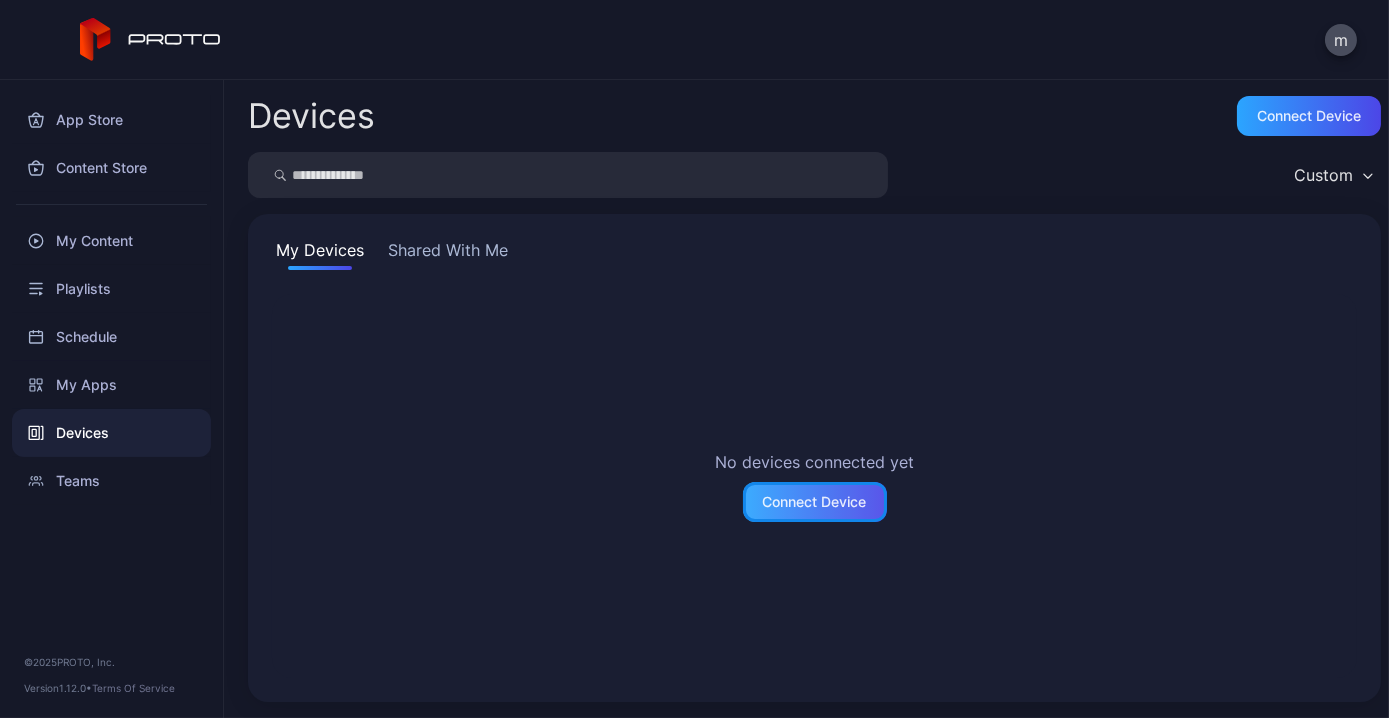 click on "Connect Device" at bounding box center (815, 502) 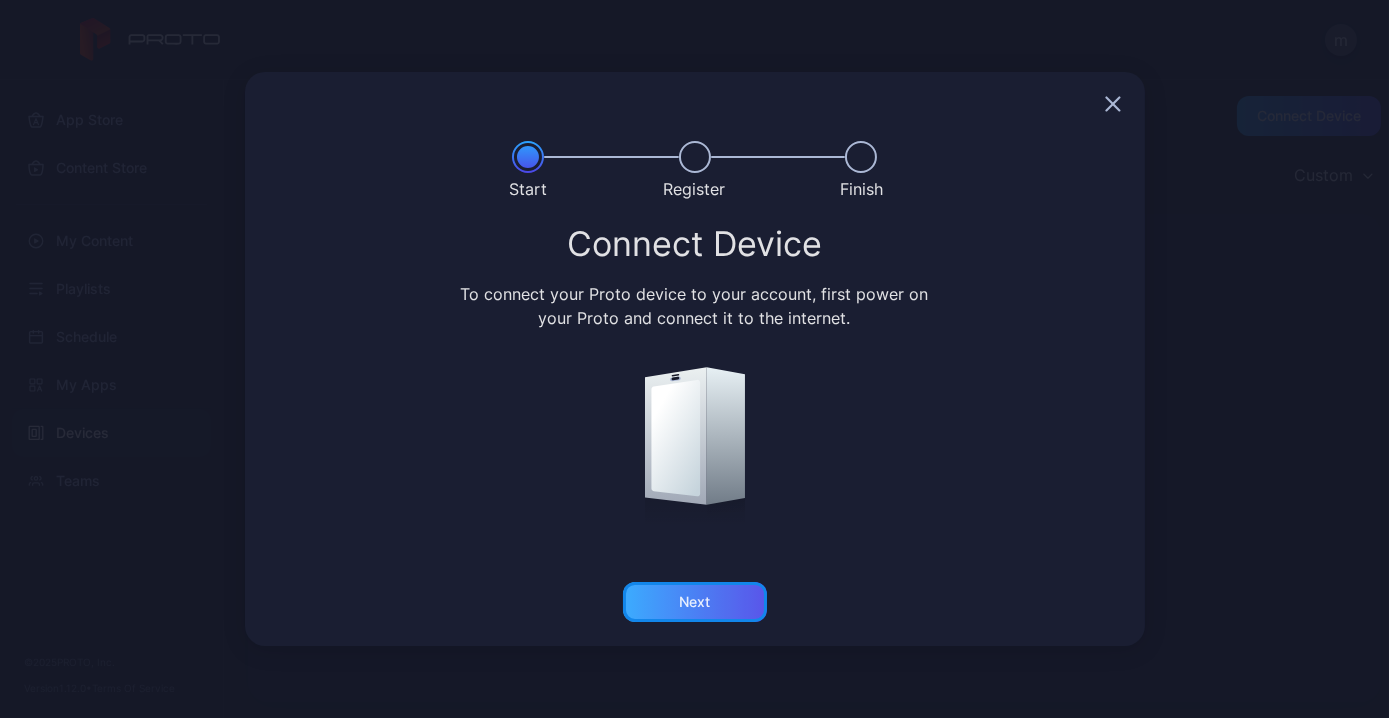 click on "Next" at bounding box center (694, 602) 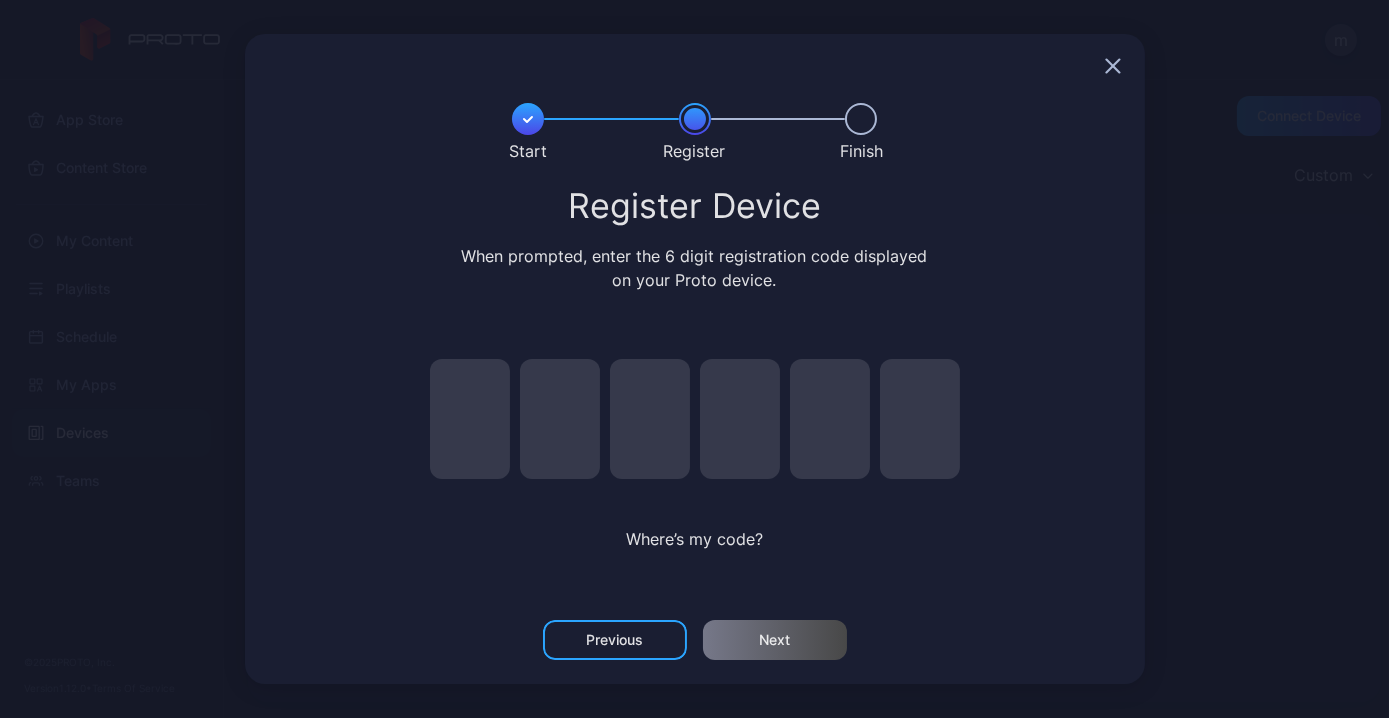 click 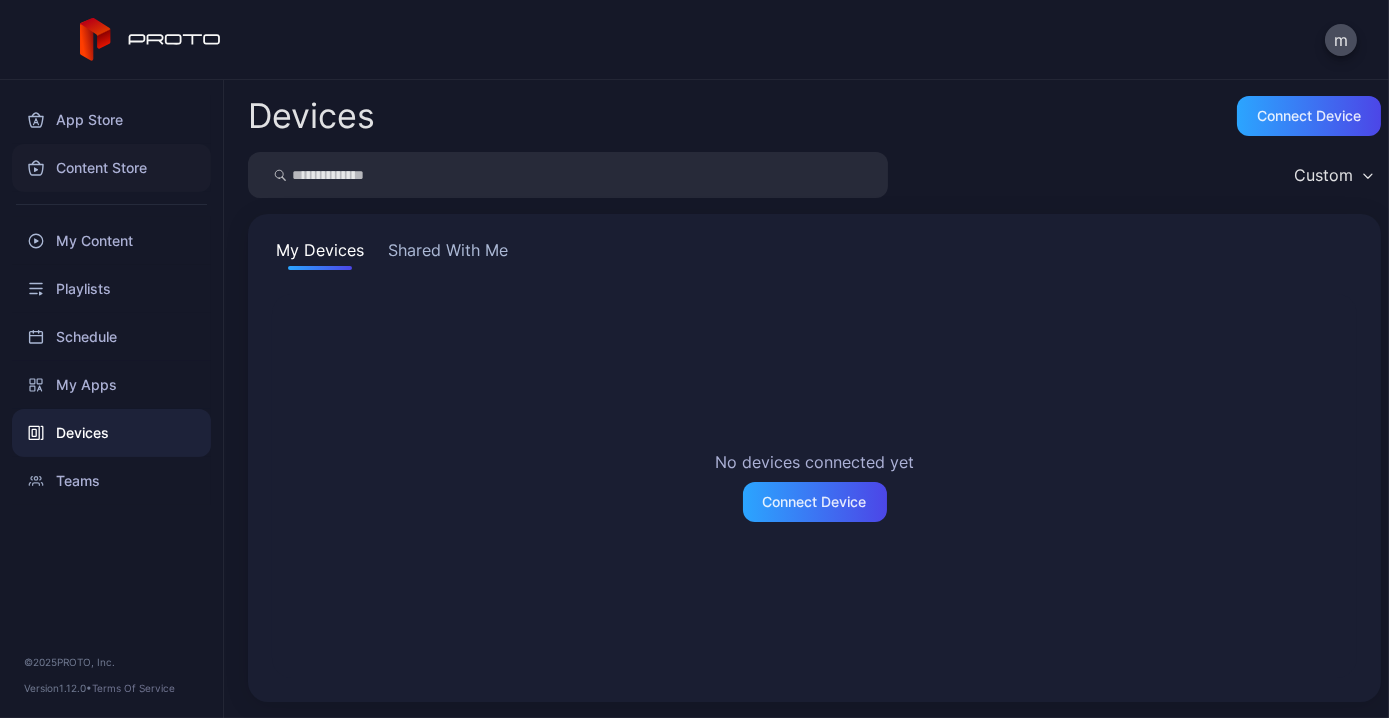 click on "Content Store" at bounding box center [111, 168] 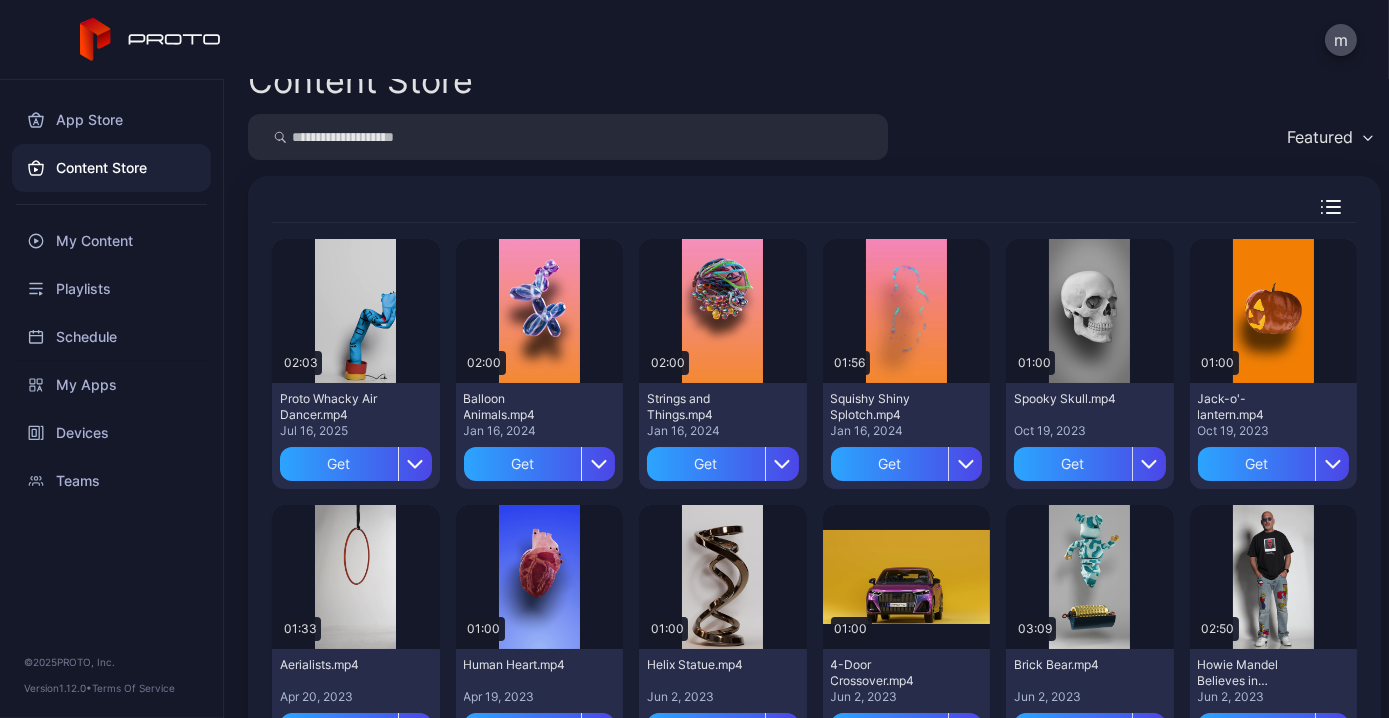scroll, scrollTop: 0, scrollLeft: 0, axis: both 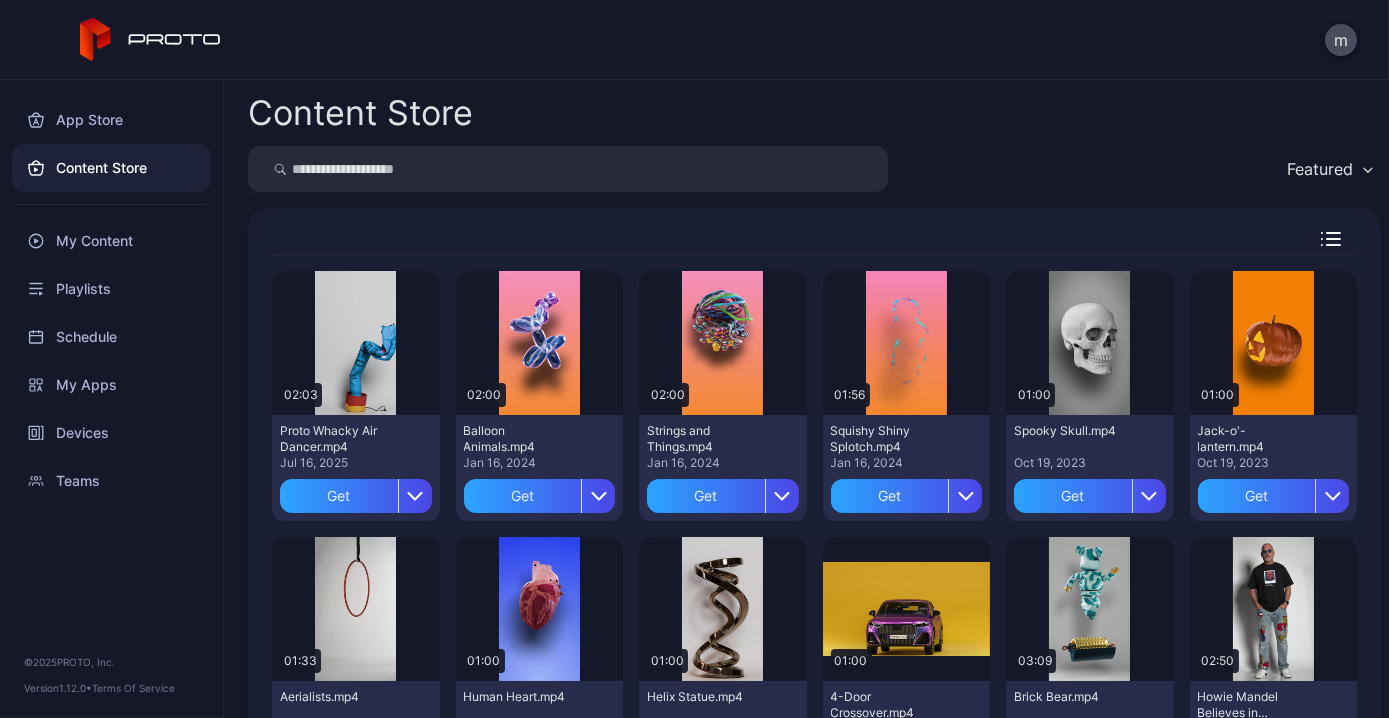 click 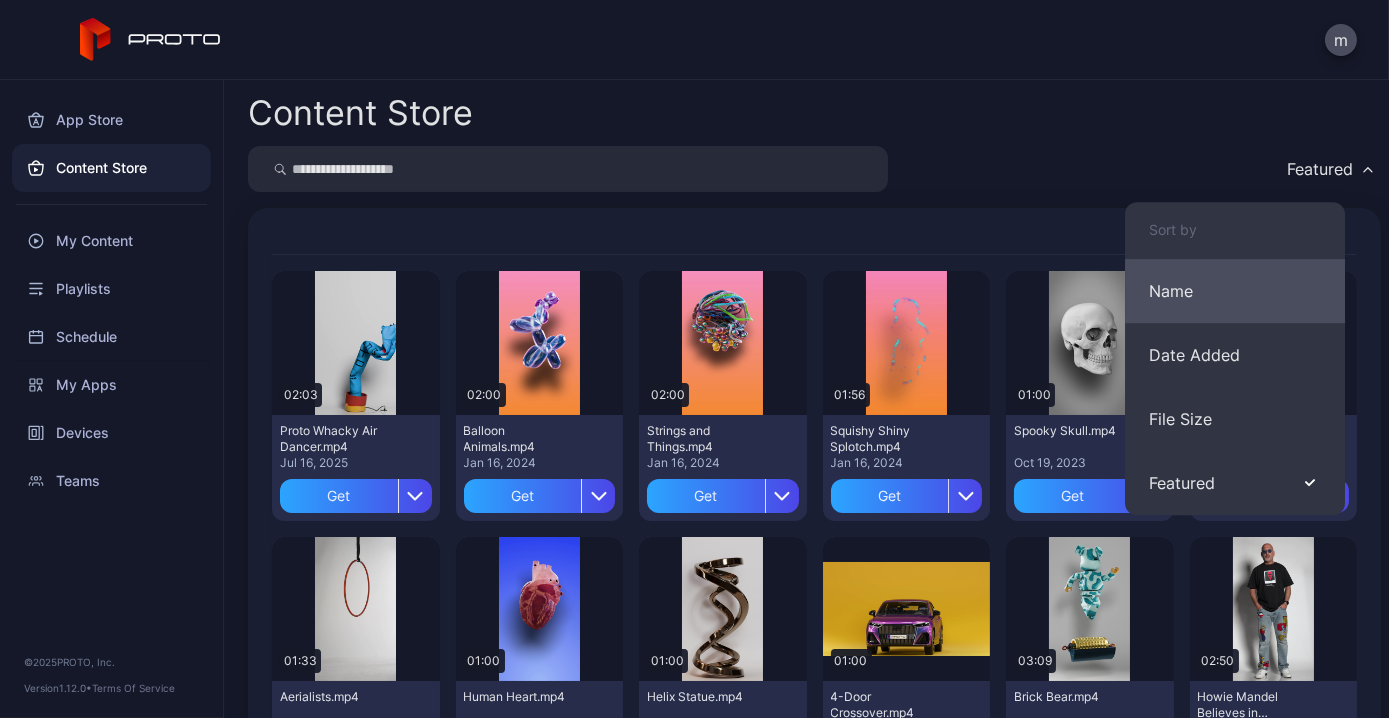 click on "Name" at bounding box center [1235, 291] 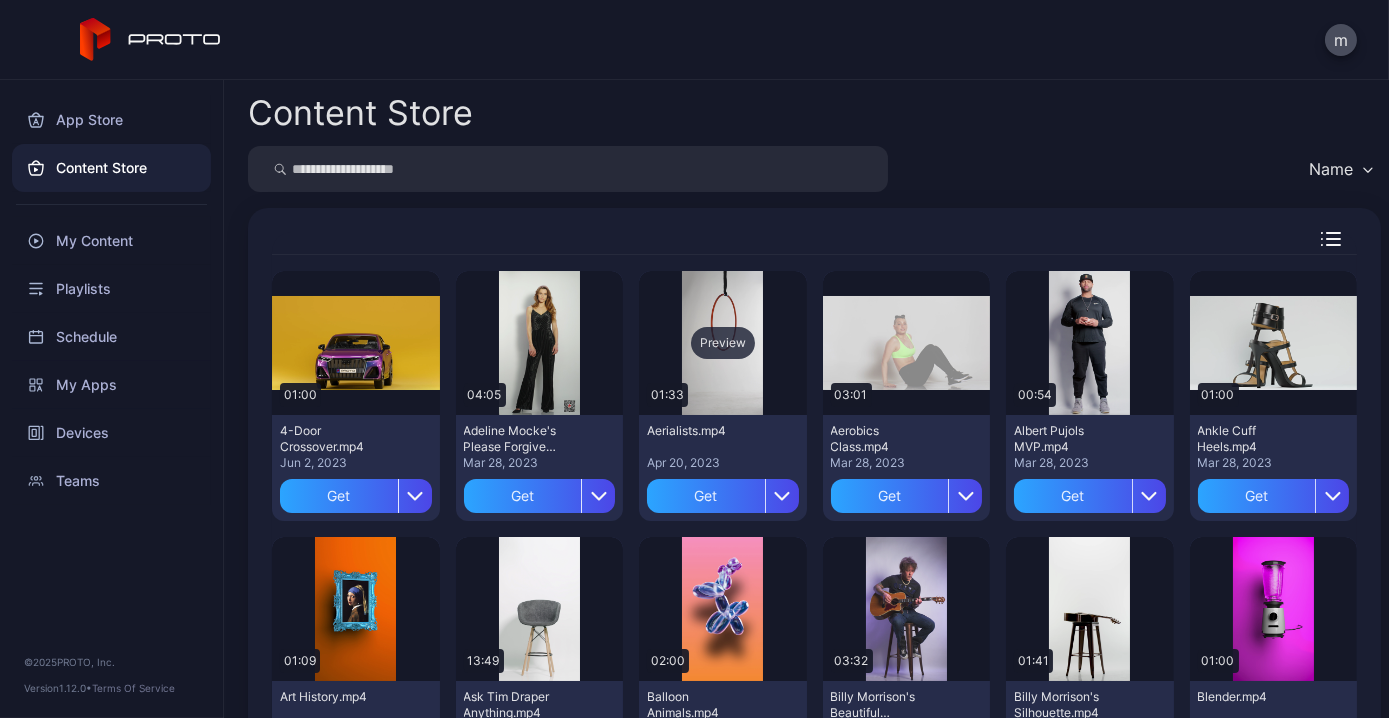 click on "Preview" at bounding box center [723, 343] 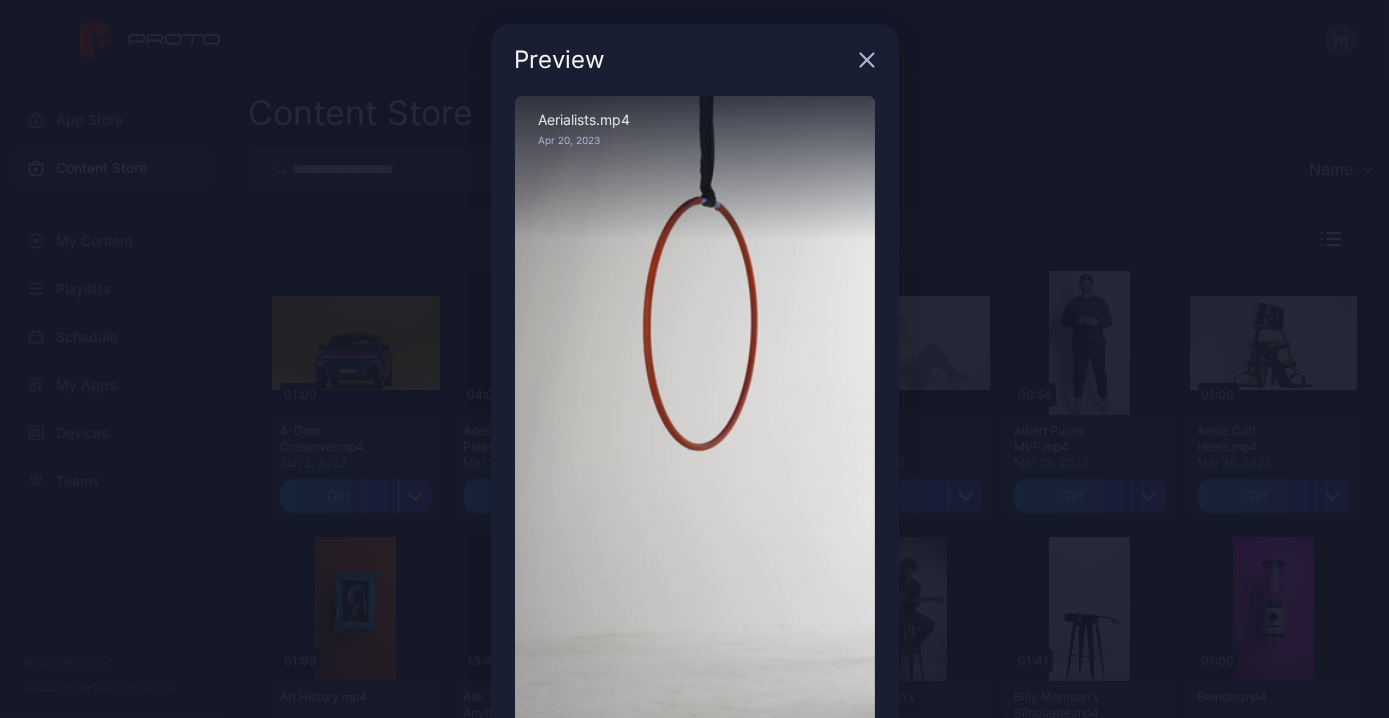 click 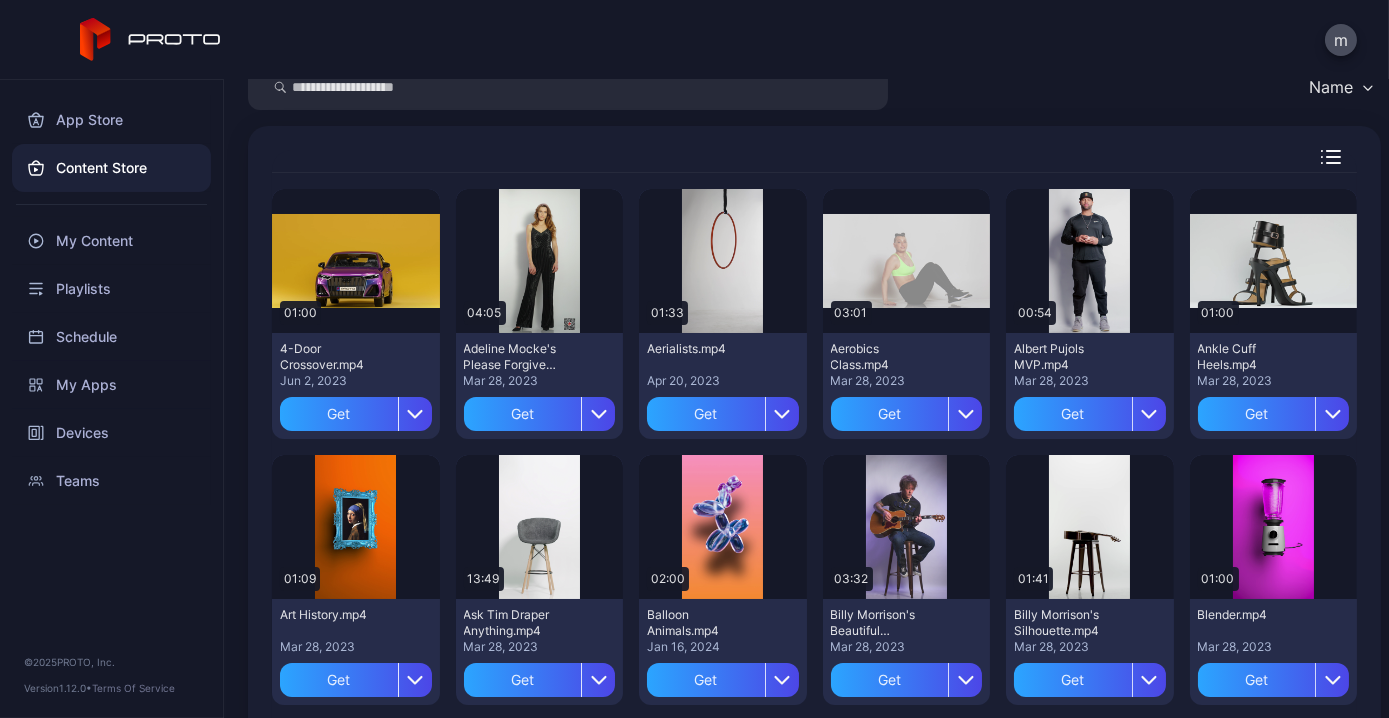 scroll, scrollTop: 200, scrollLeft: 0, axis: vertical 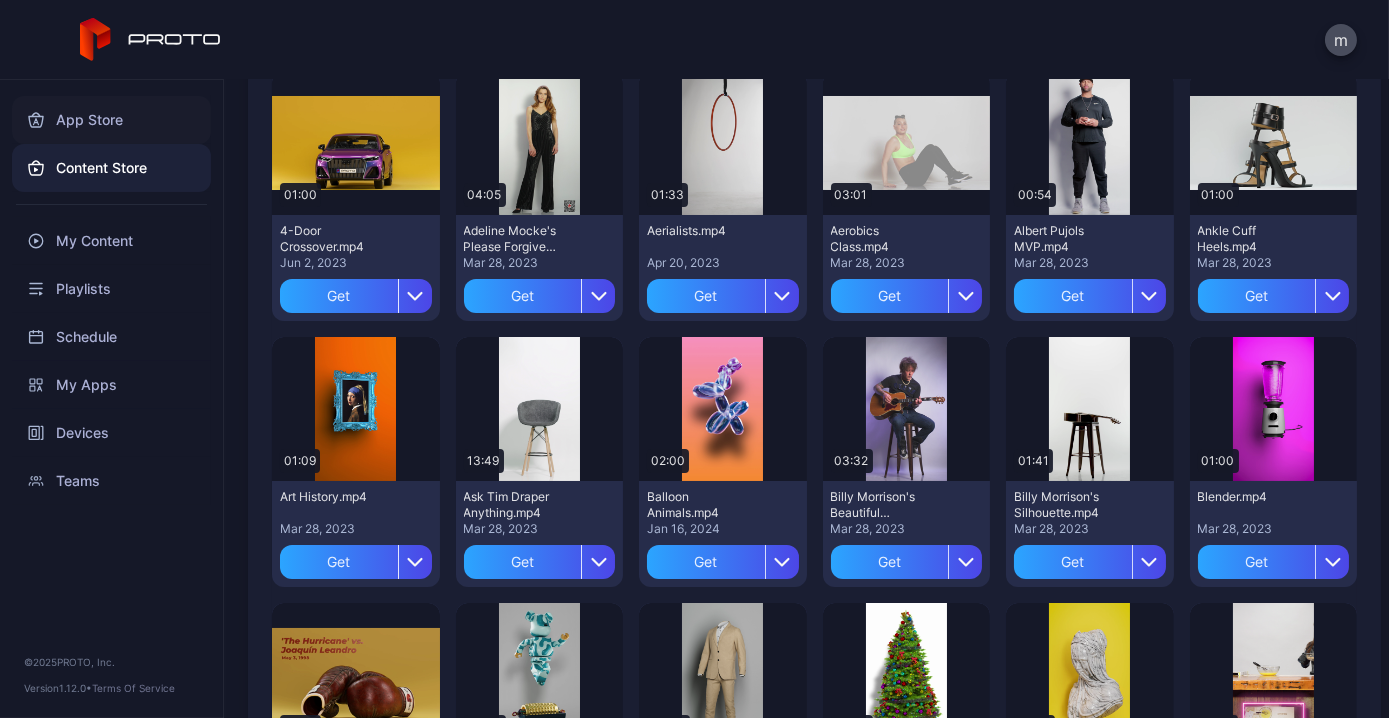click on "App Store" at bounding box center (111, 120) 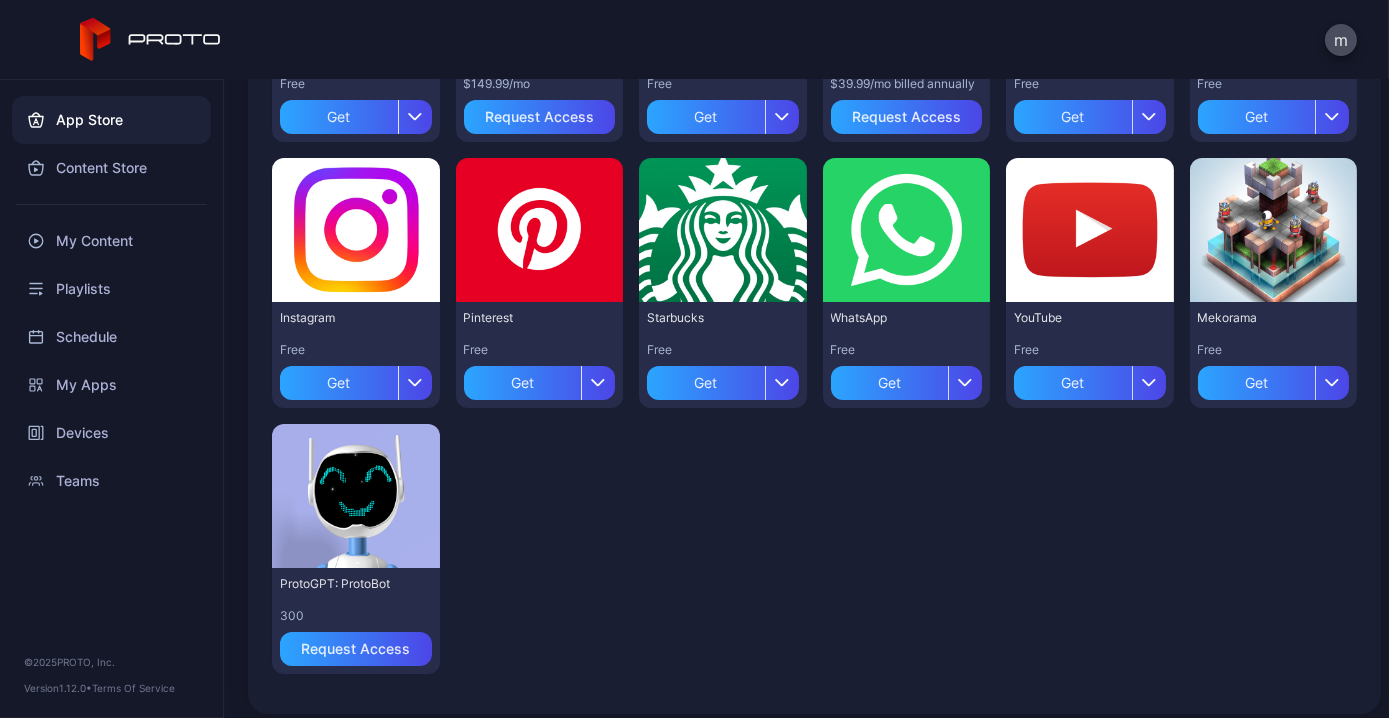 scroll, scrollTop: 945, scrollLeft: 0, axis: vertical 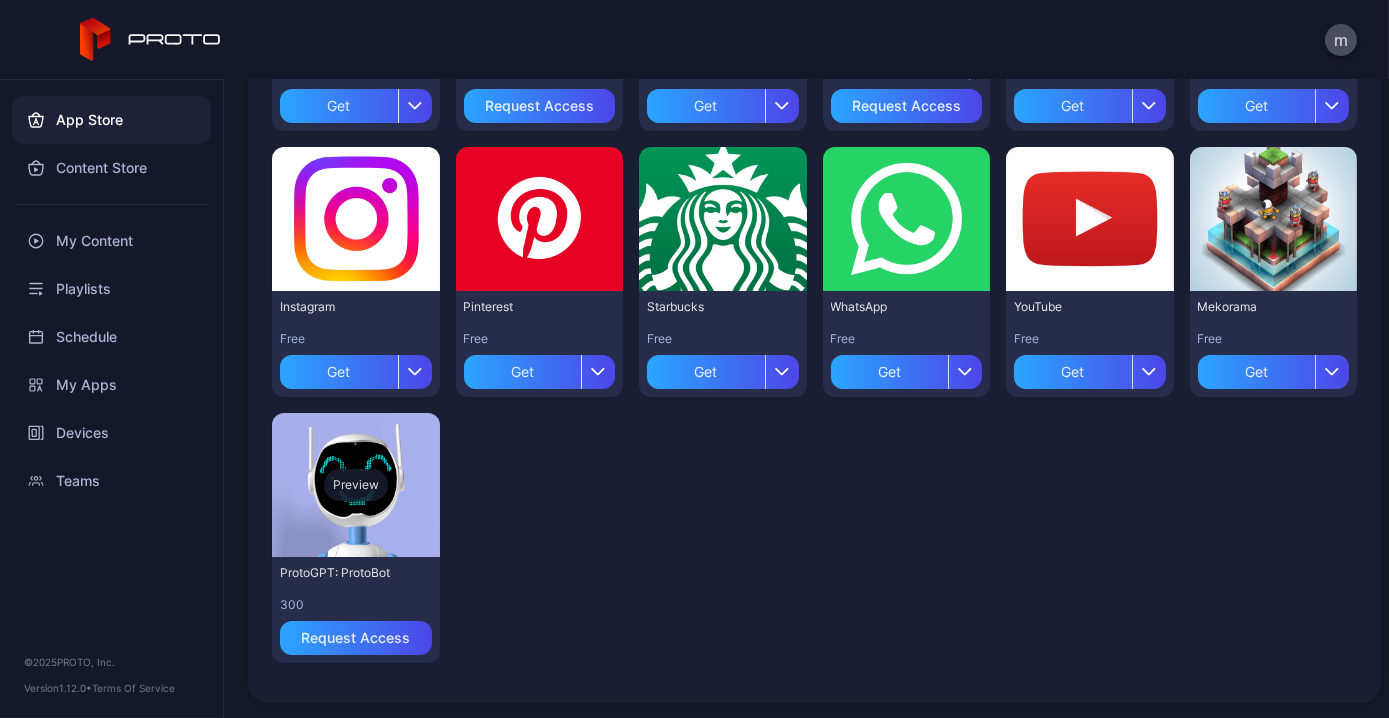 click on "Preview" at bounding box center [356, 485] 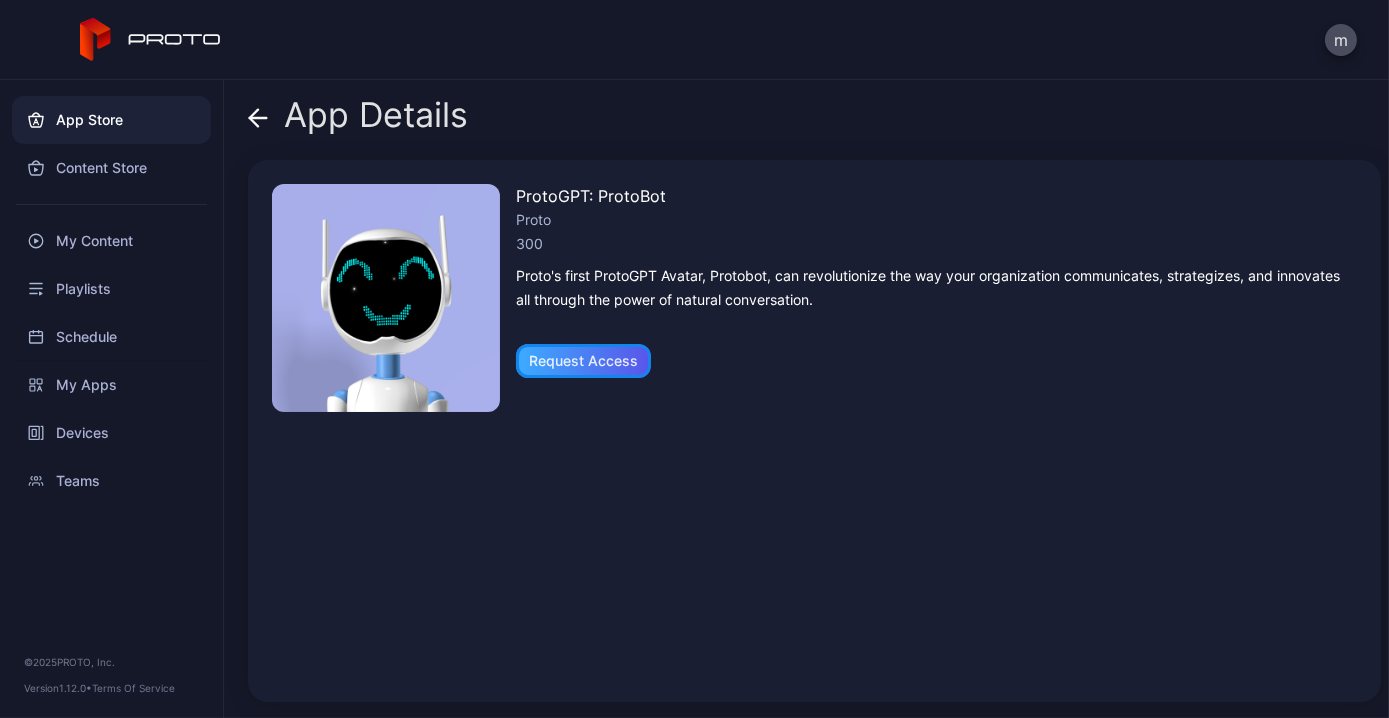 click on "Request Access" at bounding box center [583, 361] 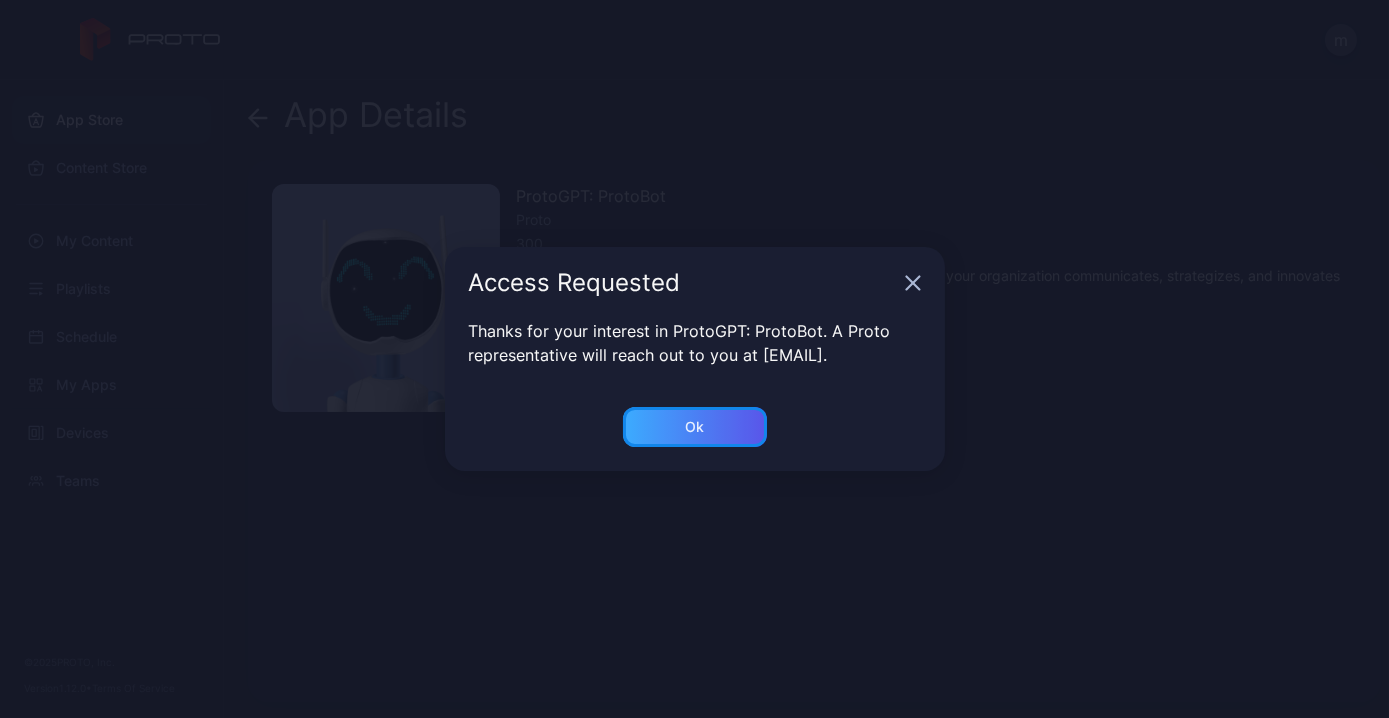 click on "Ok" at bounding box center [695, 427] 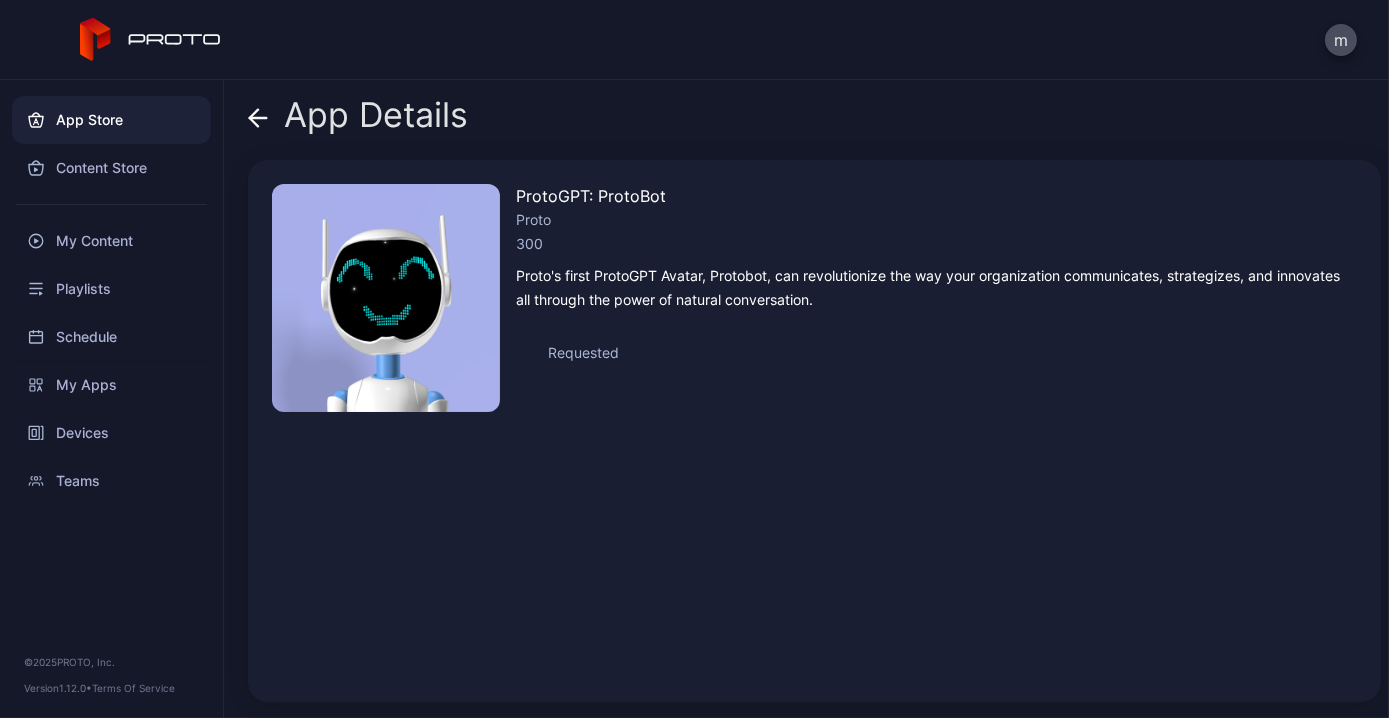 click on "App Store" at bounding box center (111, 120) 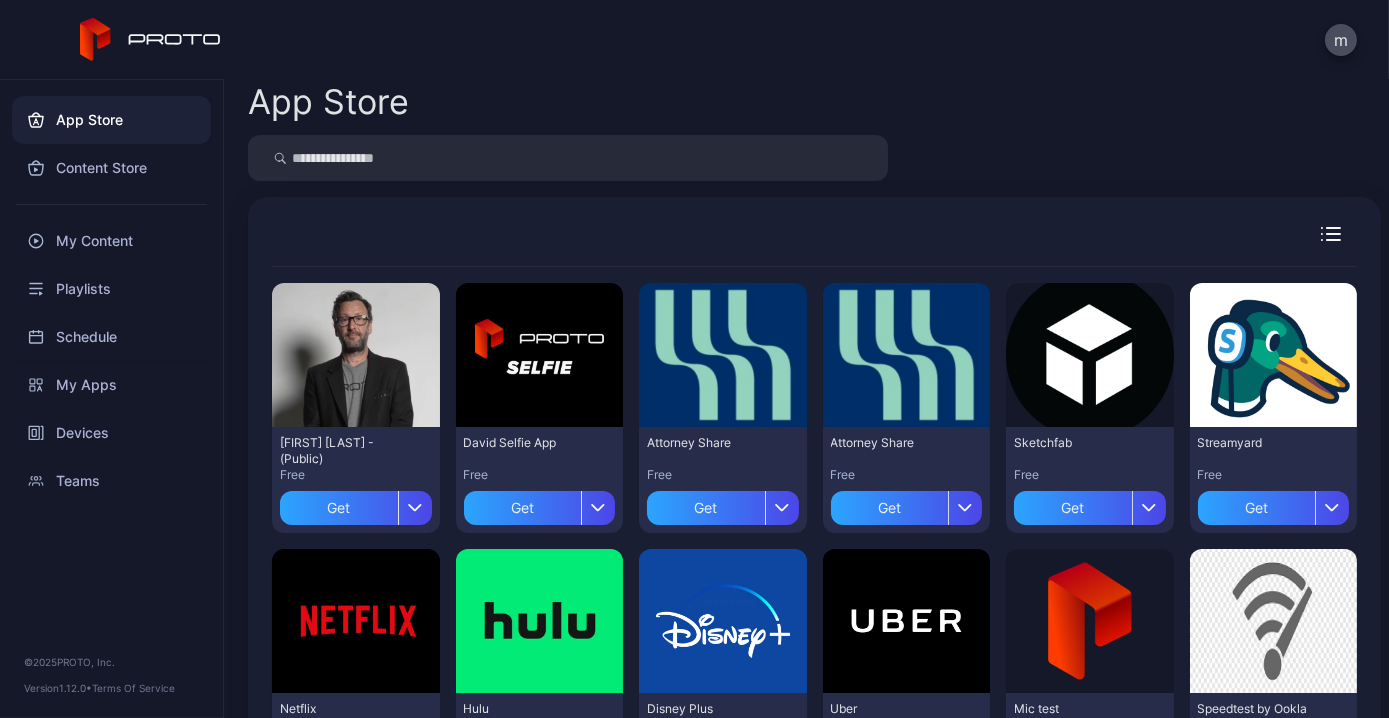 scroll, scrollTop: 0, scrollLeft: 0, axis: both 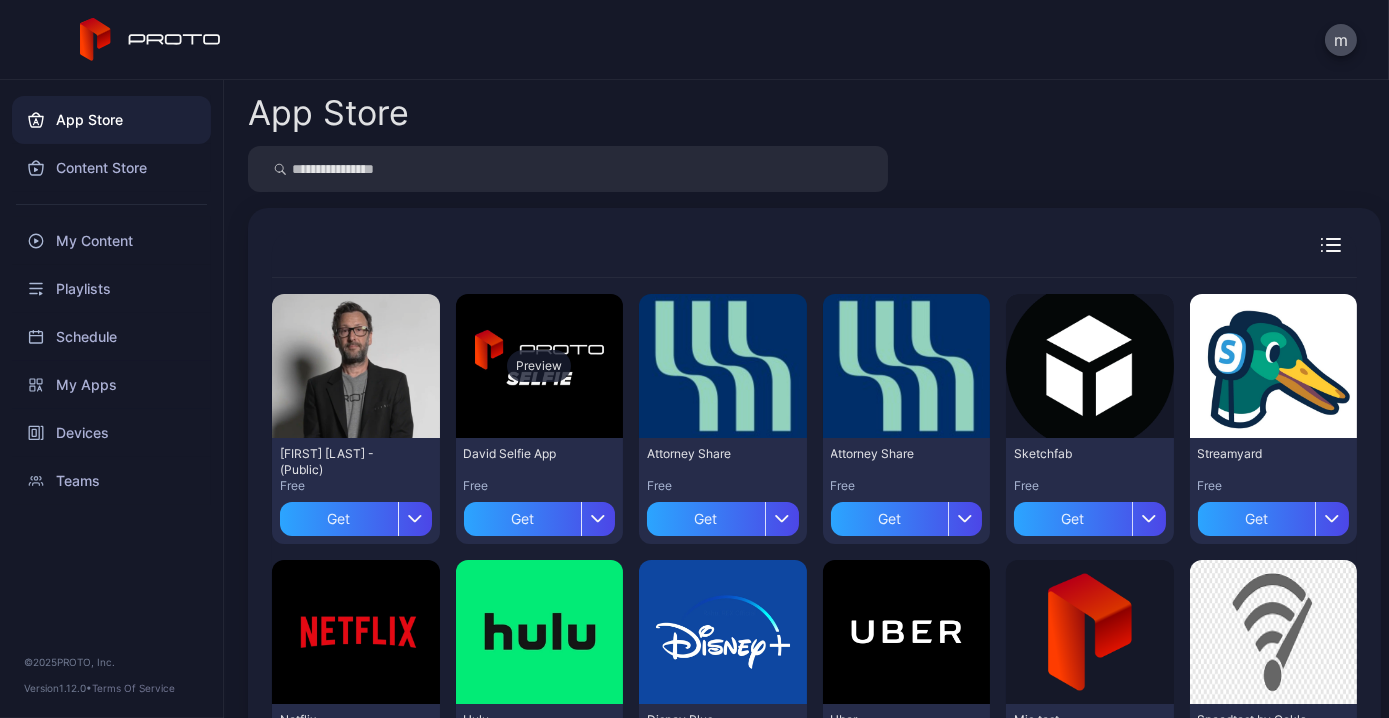 click on "Preview" at bounding box center [540, 366] 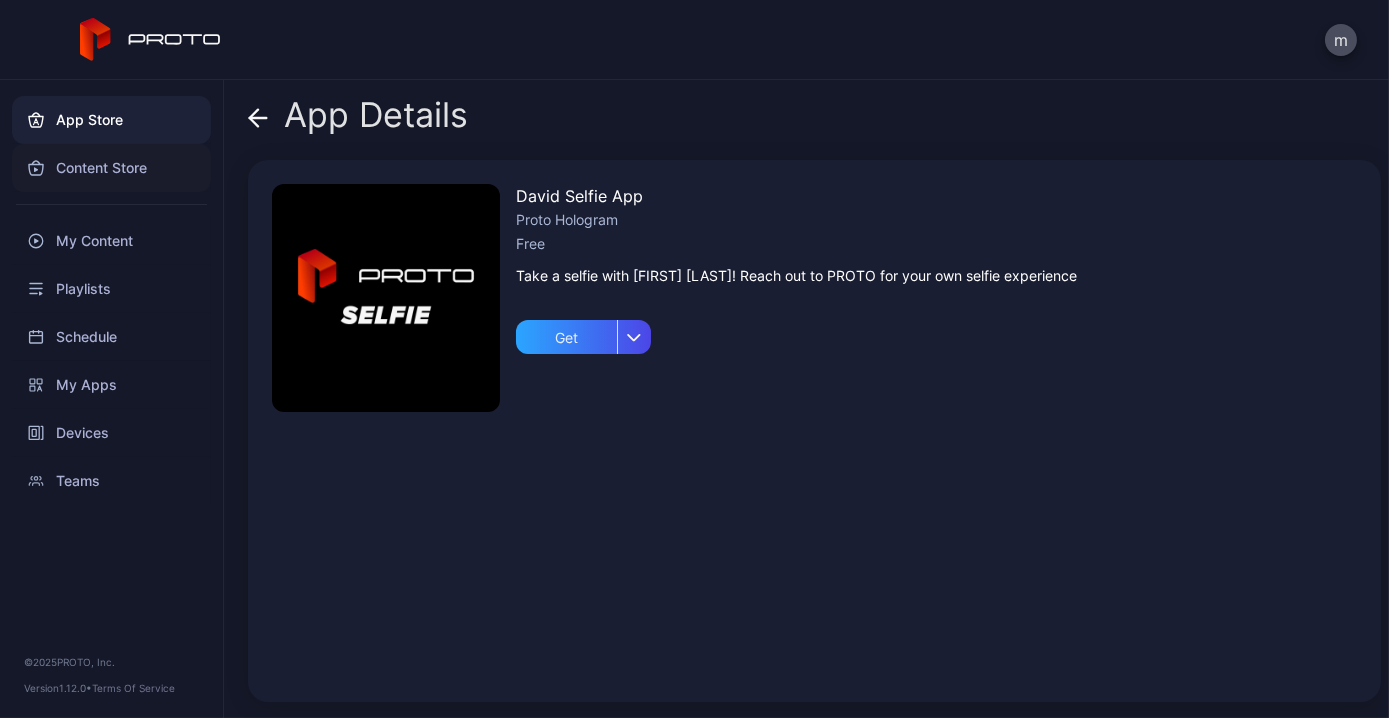click on "Content Store" at bounding box center [111, 168] 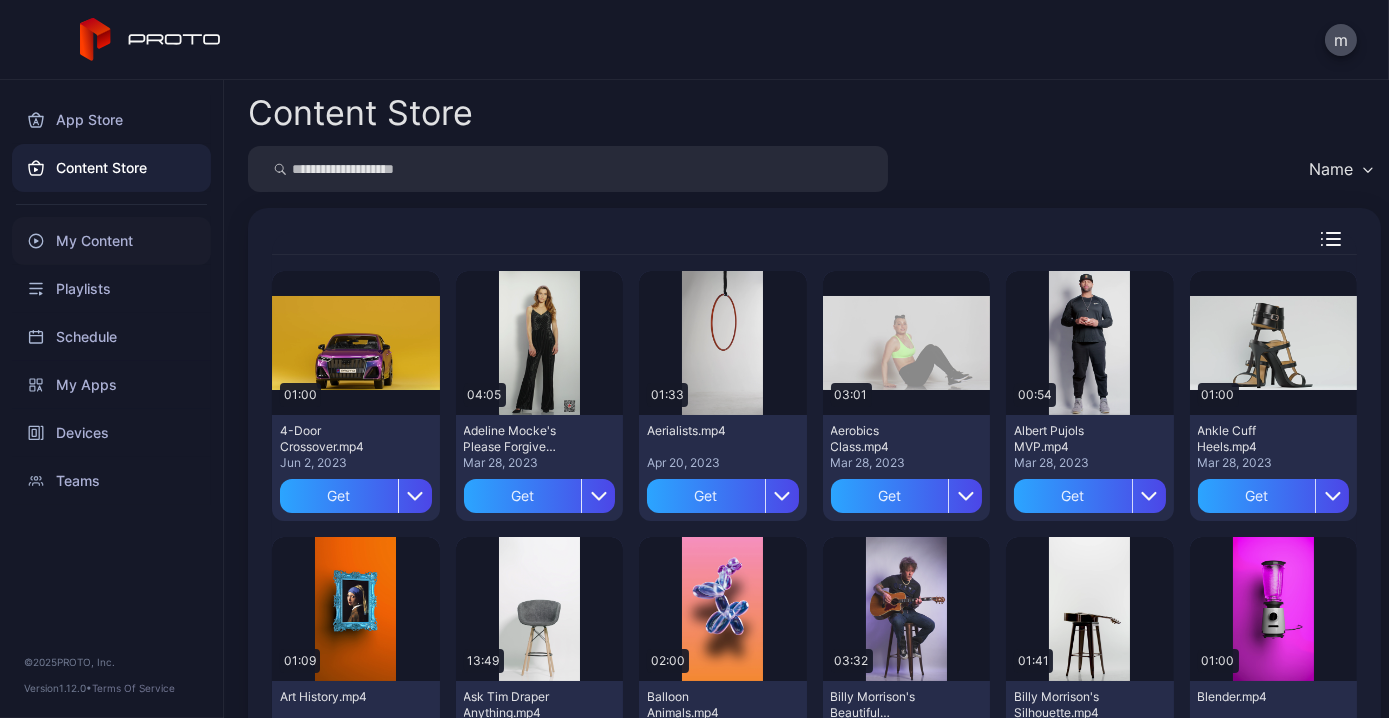 click on "My Content" at bounding box center [111, 241] 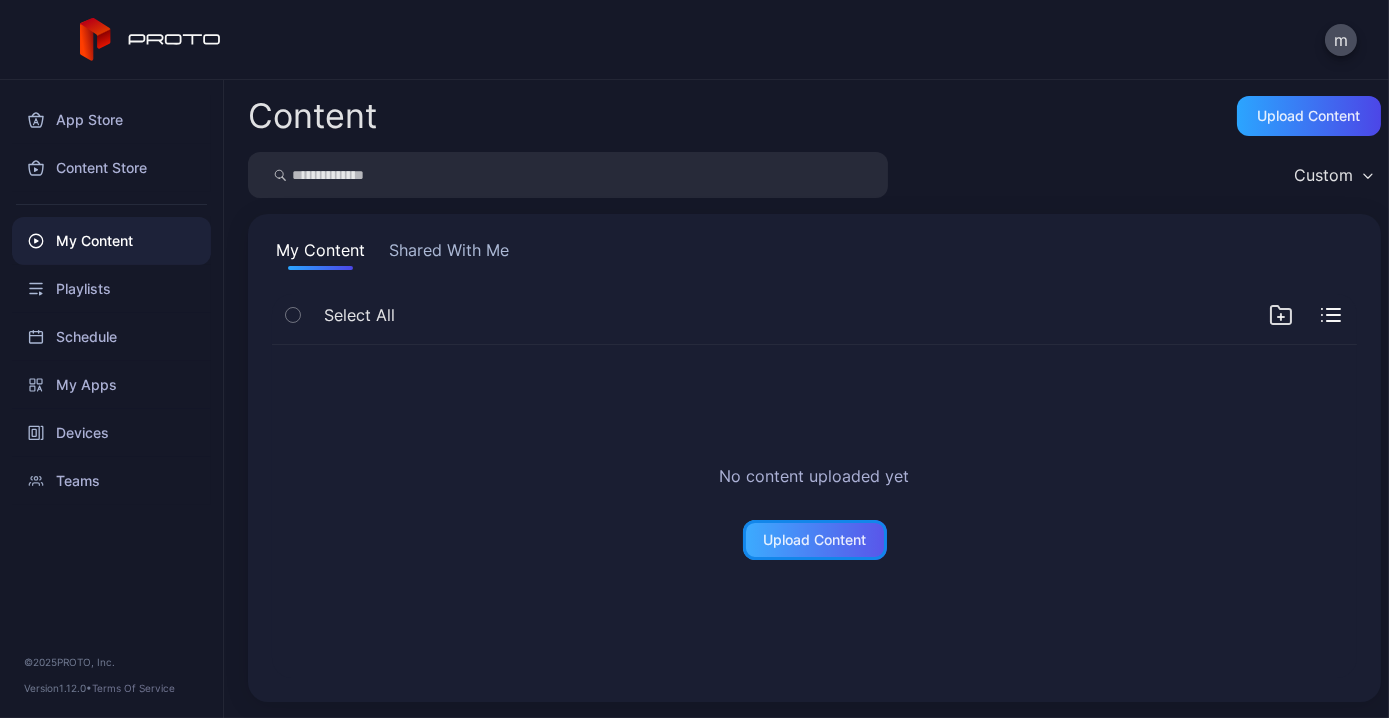 click on "Upload Content" at bounding box center (814, 540) 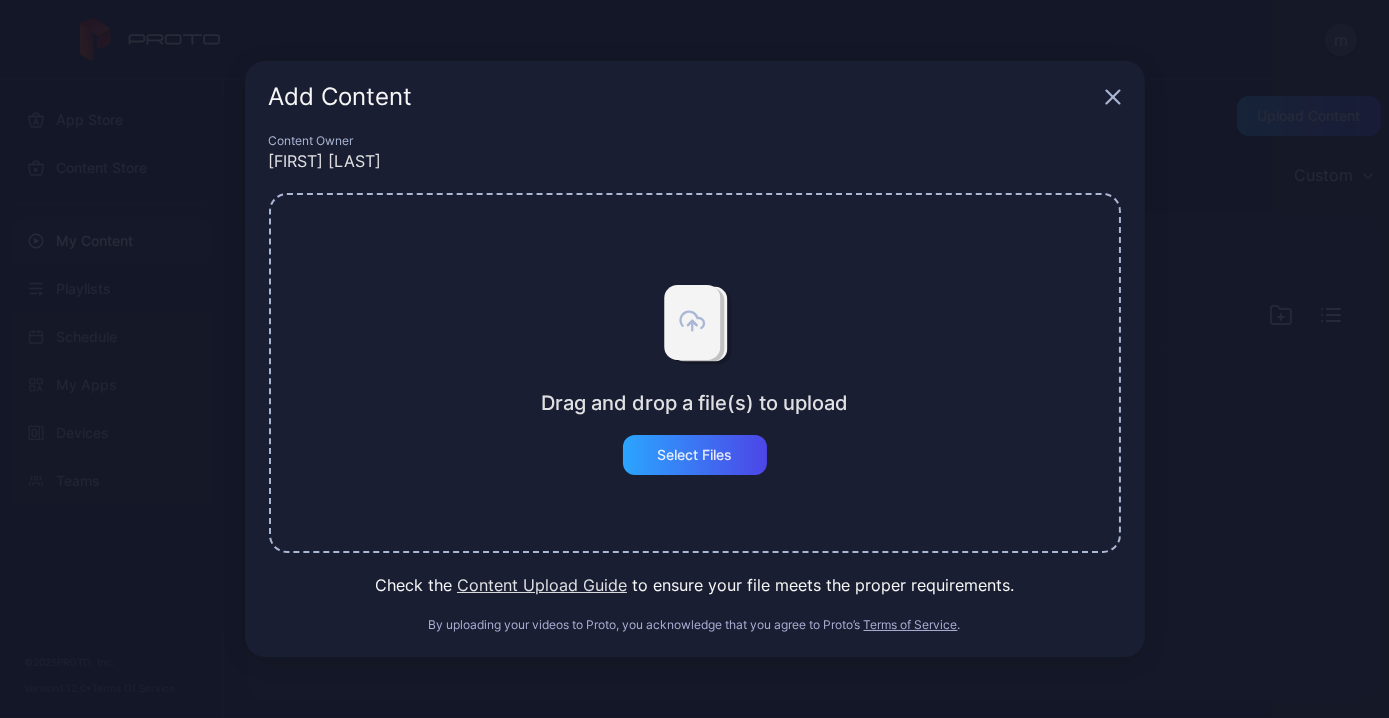 click 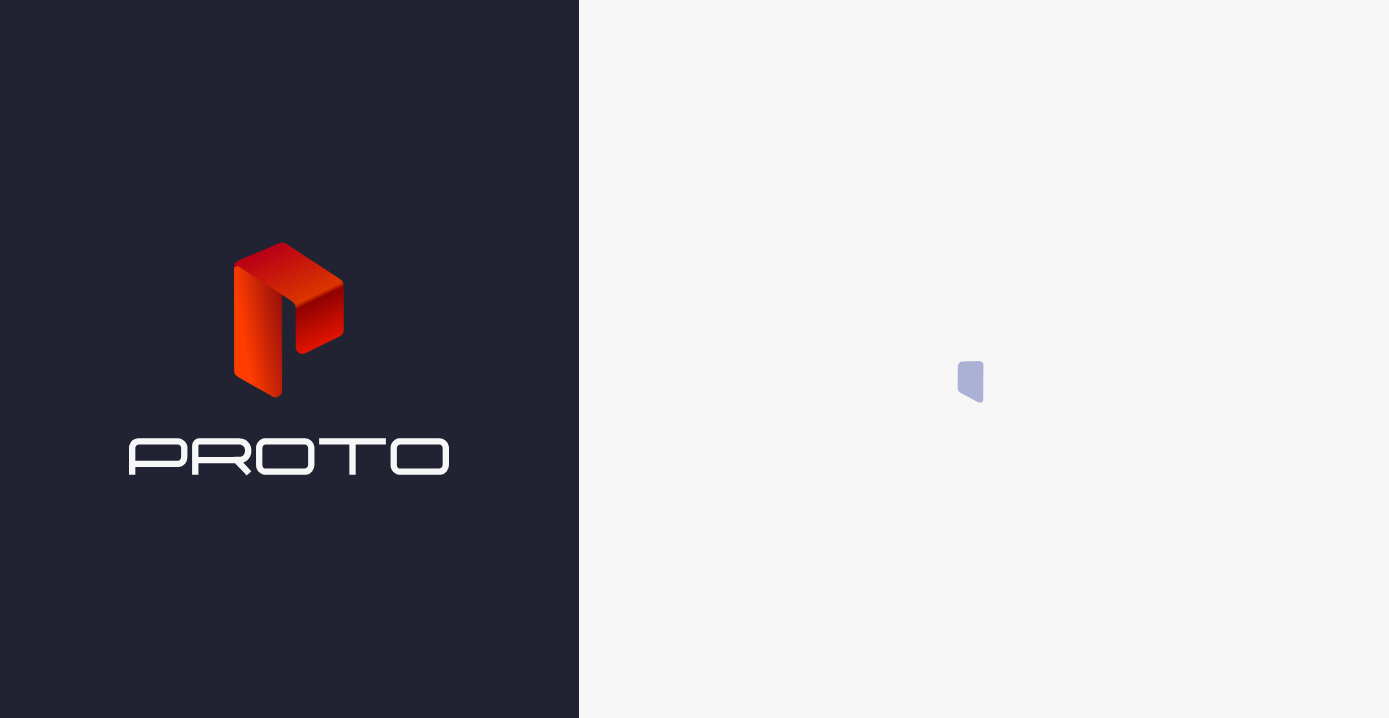 scroll, scrollTop: 0, scrollLeft: 0, axis: both 